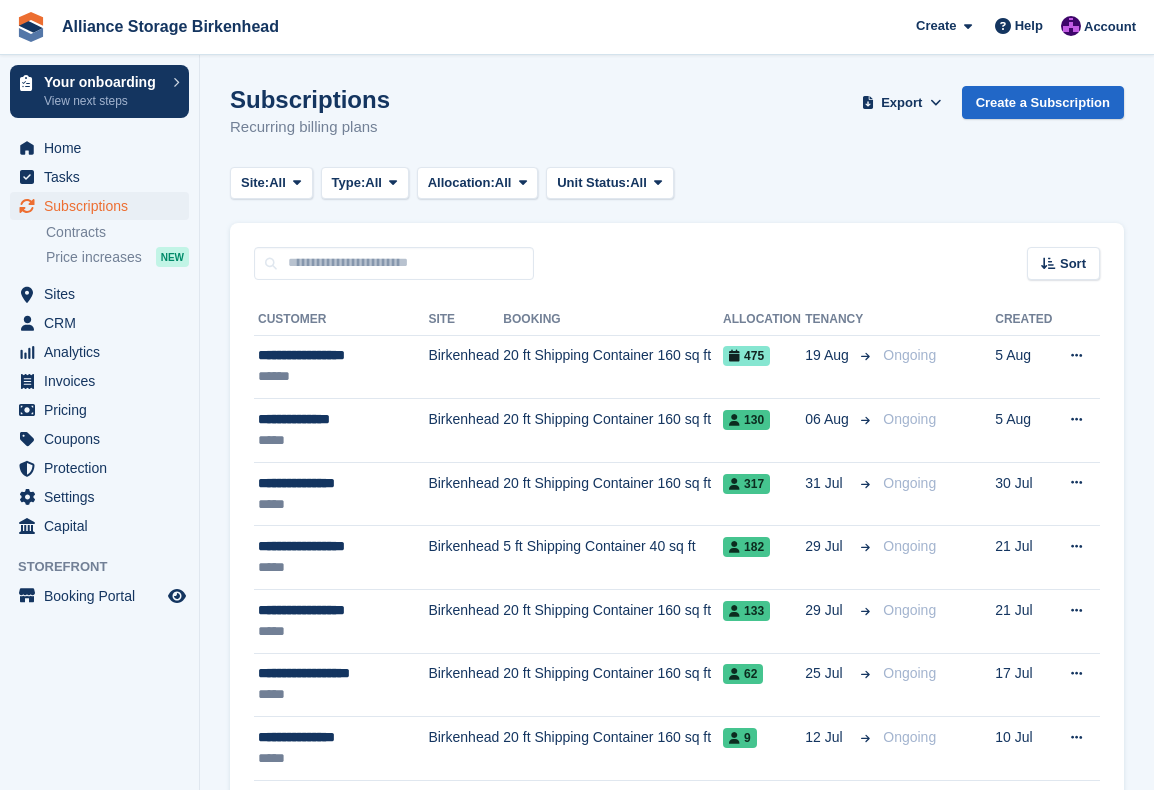 scroll, scrollTop: 0, scrollLeft: 0, axis: both 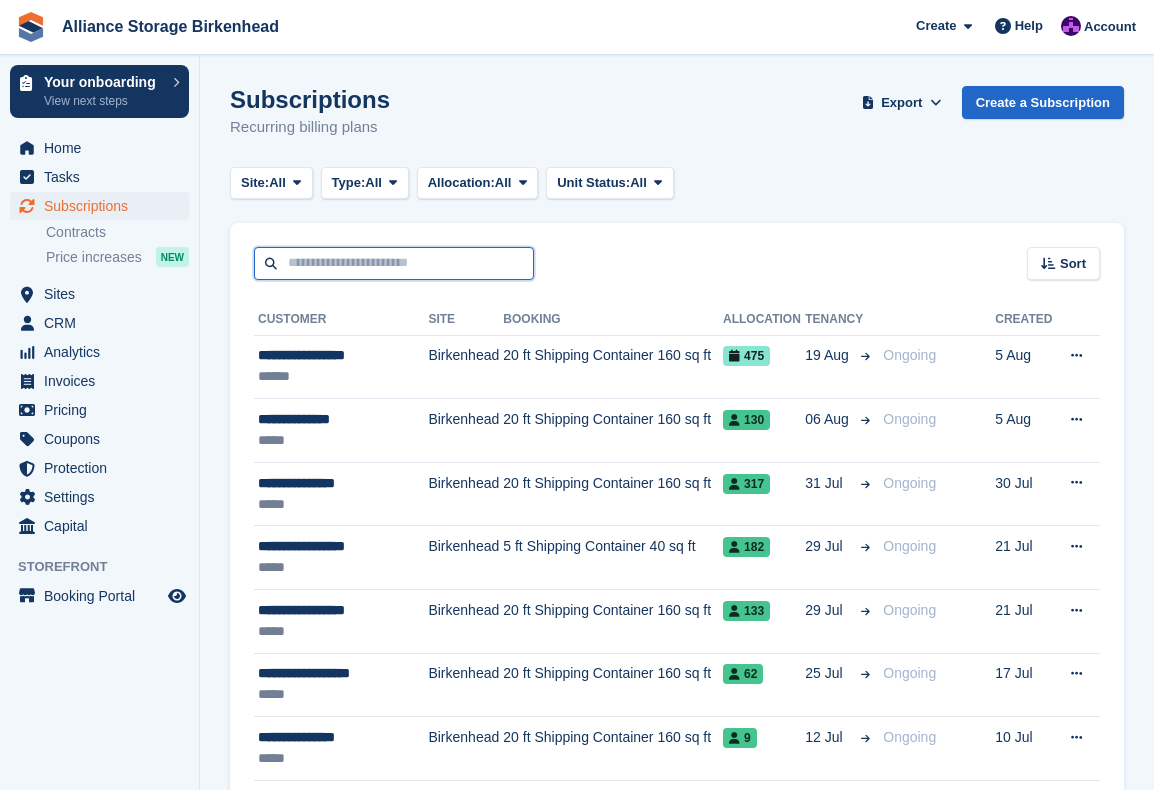 click at bounding box center (394, 263) 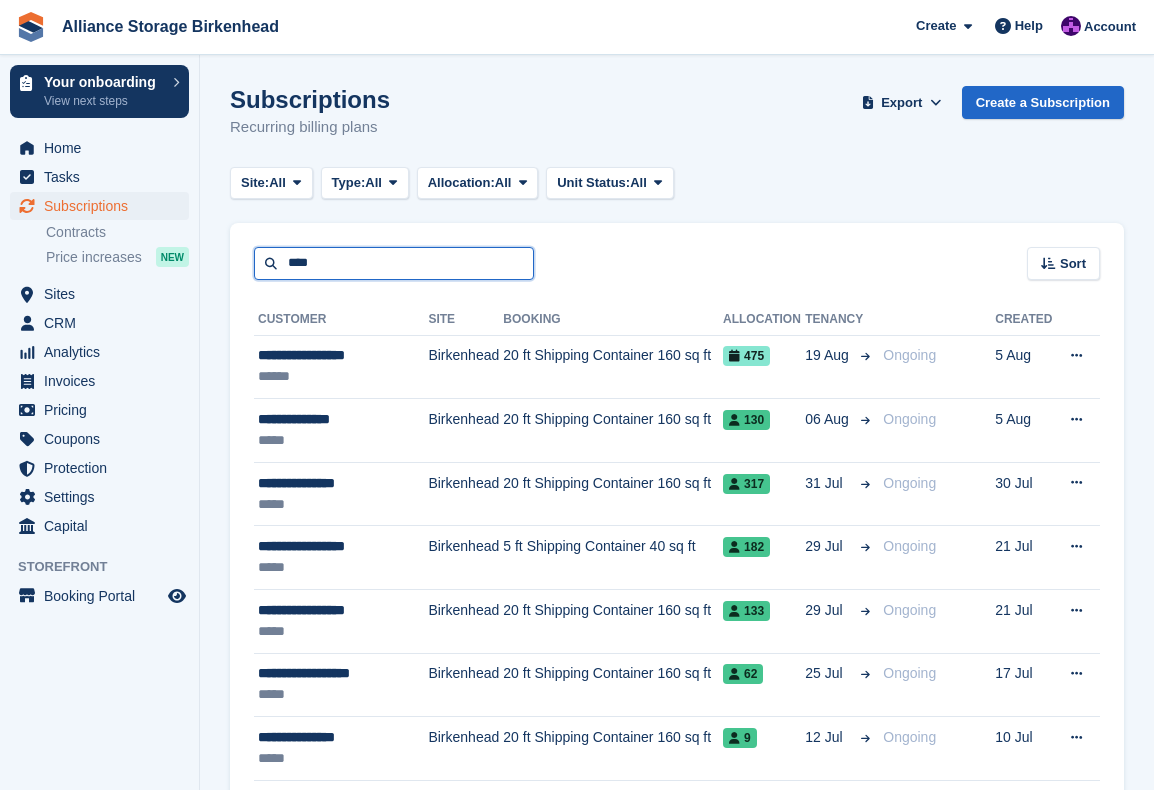 type on "****" 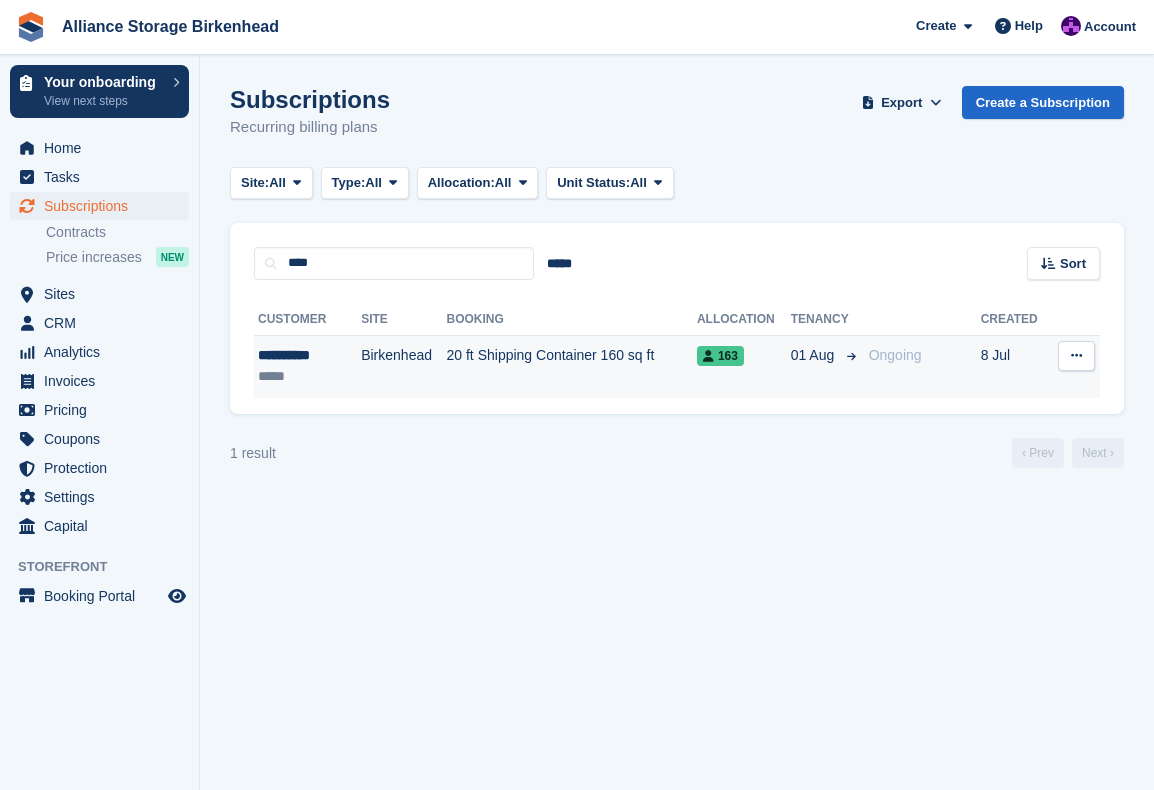 click on "20 ft Shipping Container 160 sq ft" at bounding box center (572, 366) 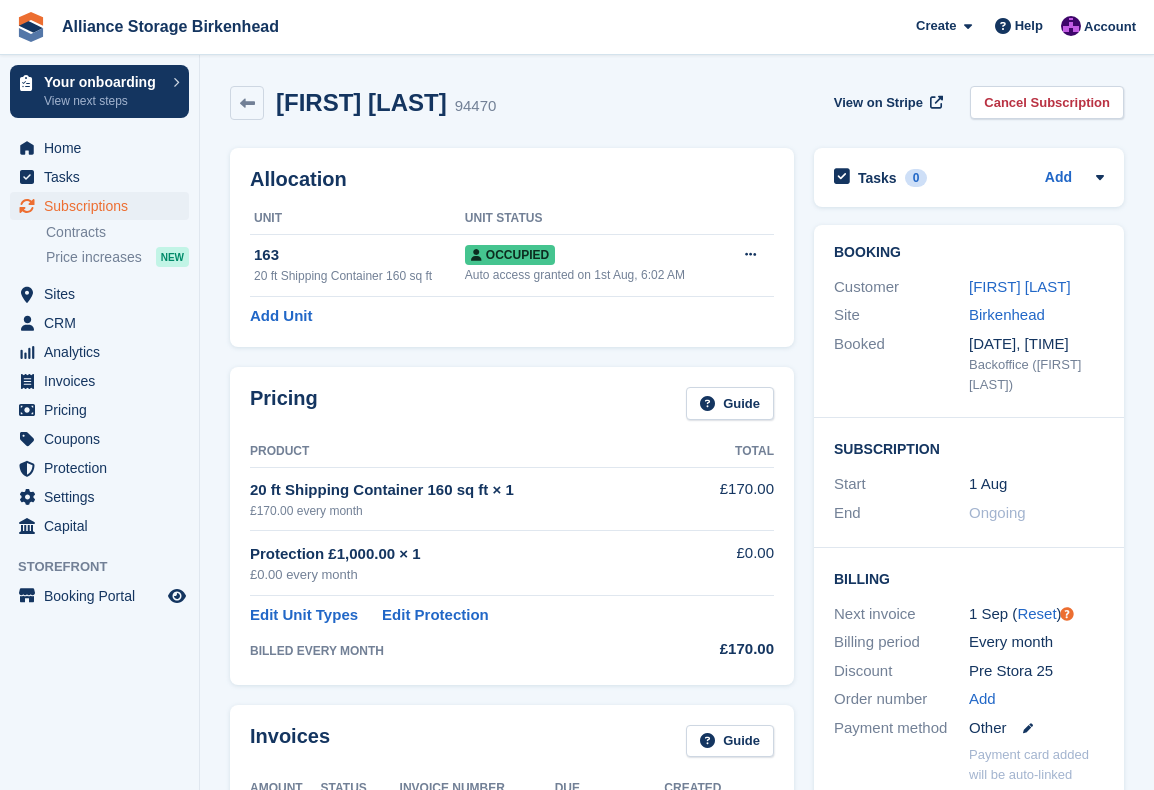scroll, scrollTop: 200, scrollLeft: 0, axis: vertical 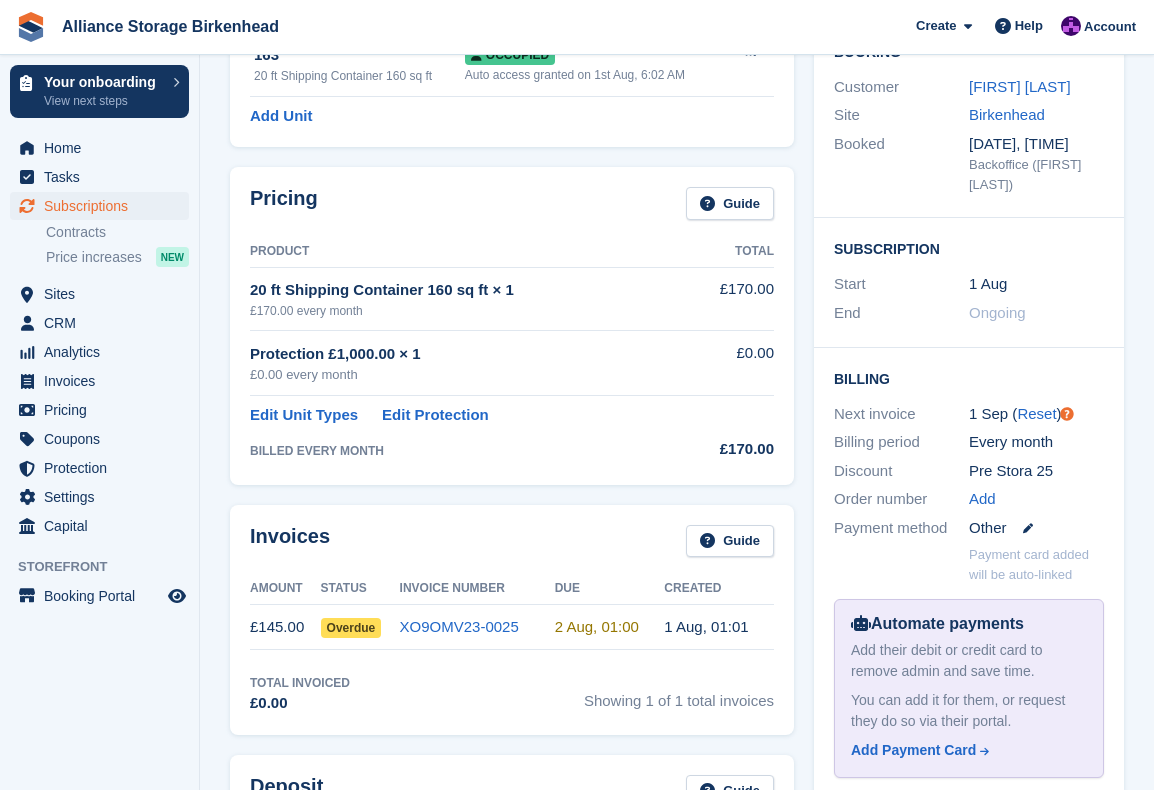 click on "Overdue" at bounding box center (351, 628) 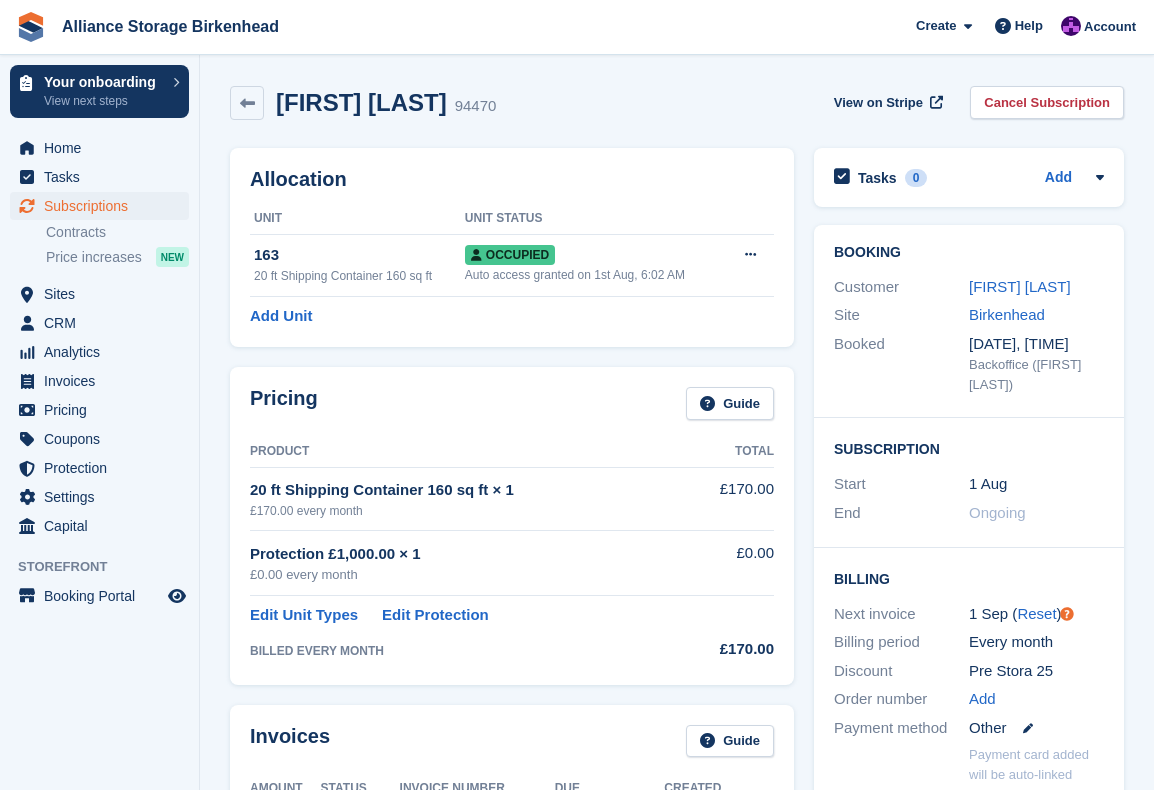 scroll, scrollTop: 0, scrollLeft: 0, axis: both 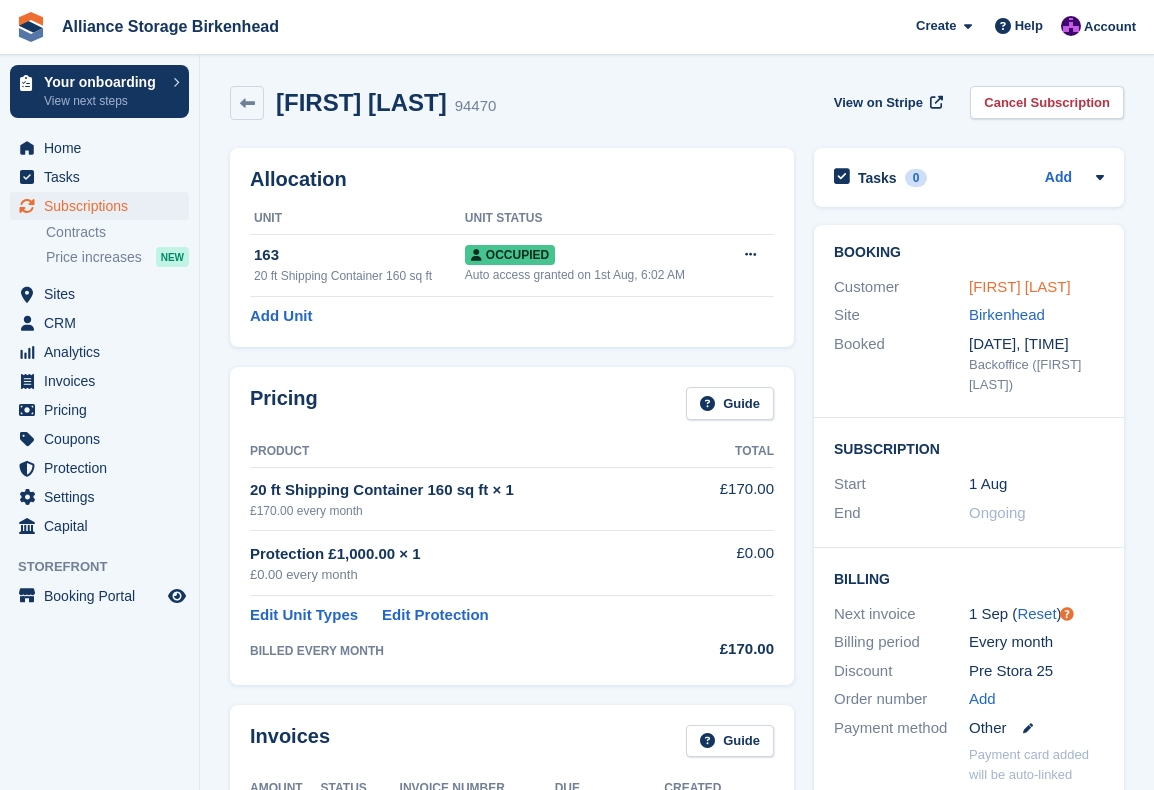 click on "[FIRST] [LAST]" at bounding box center (1020, 286) 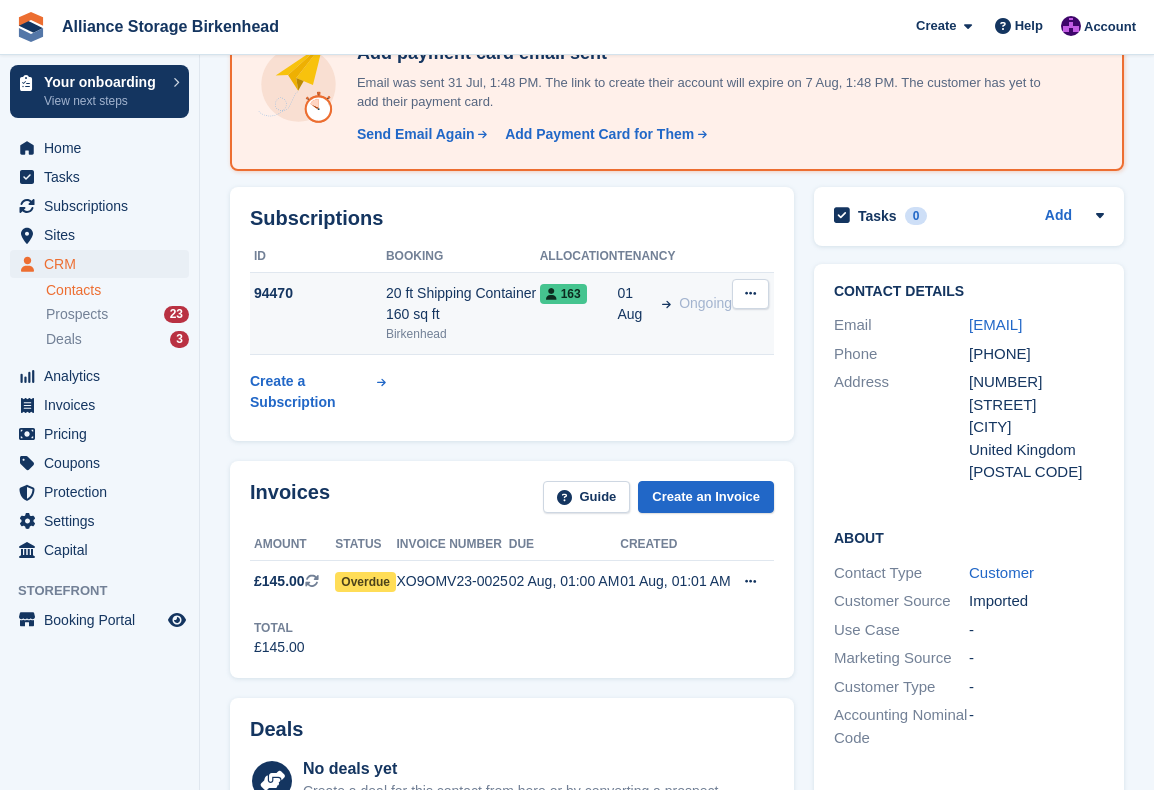 scroll, scrollTop: 300, scrollLeft: 0, axis: vertical 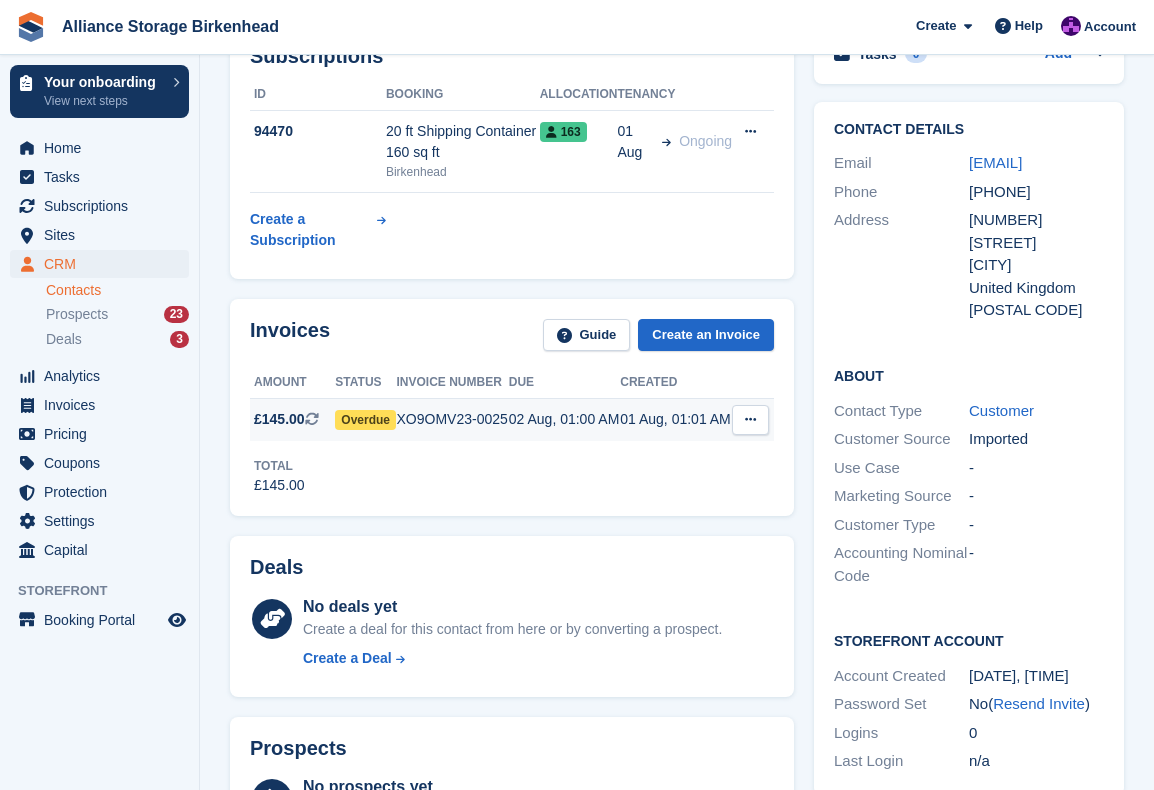 click on "XO9OMV23-0025" at bounding box center [453, 419] 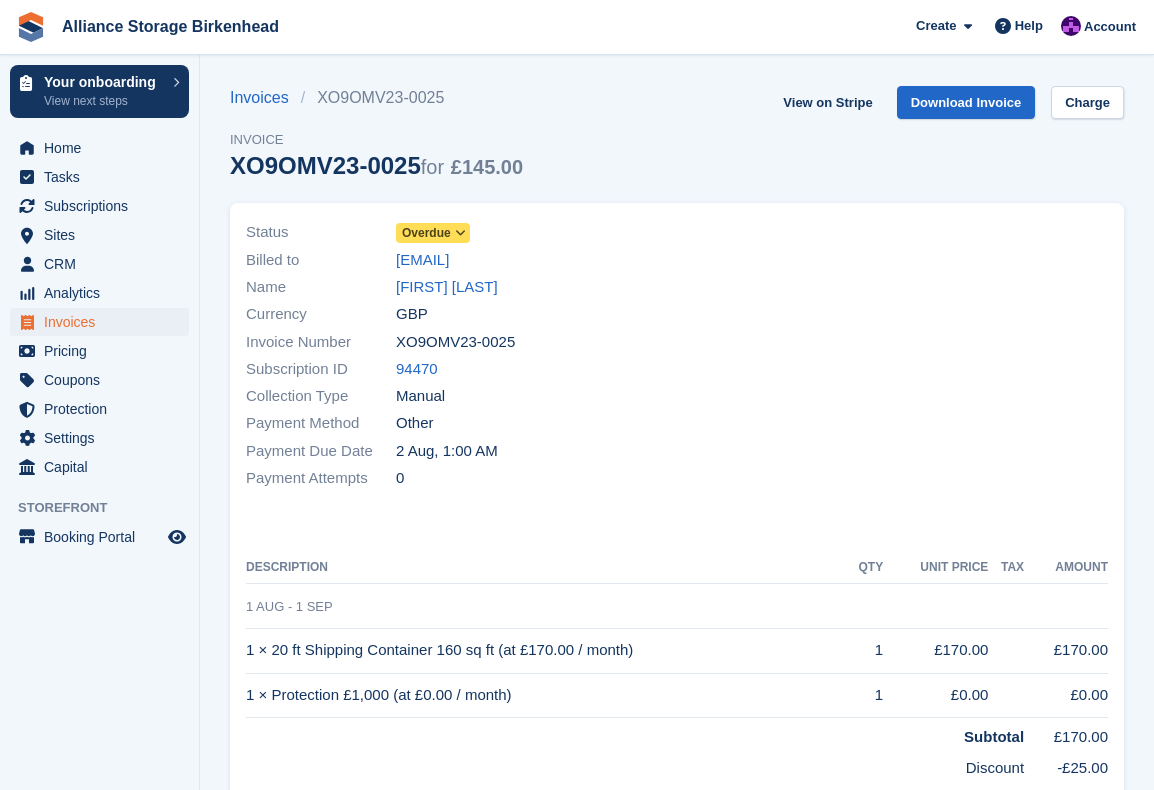 scroll, scrollTop: 0, scrollLeft: 0, axis: both 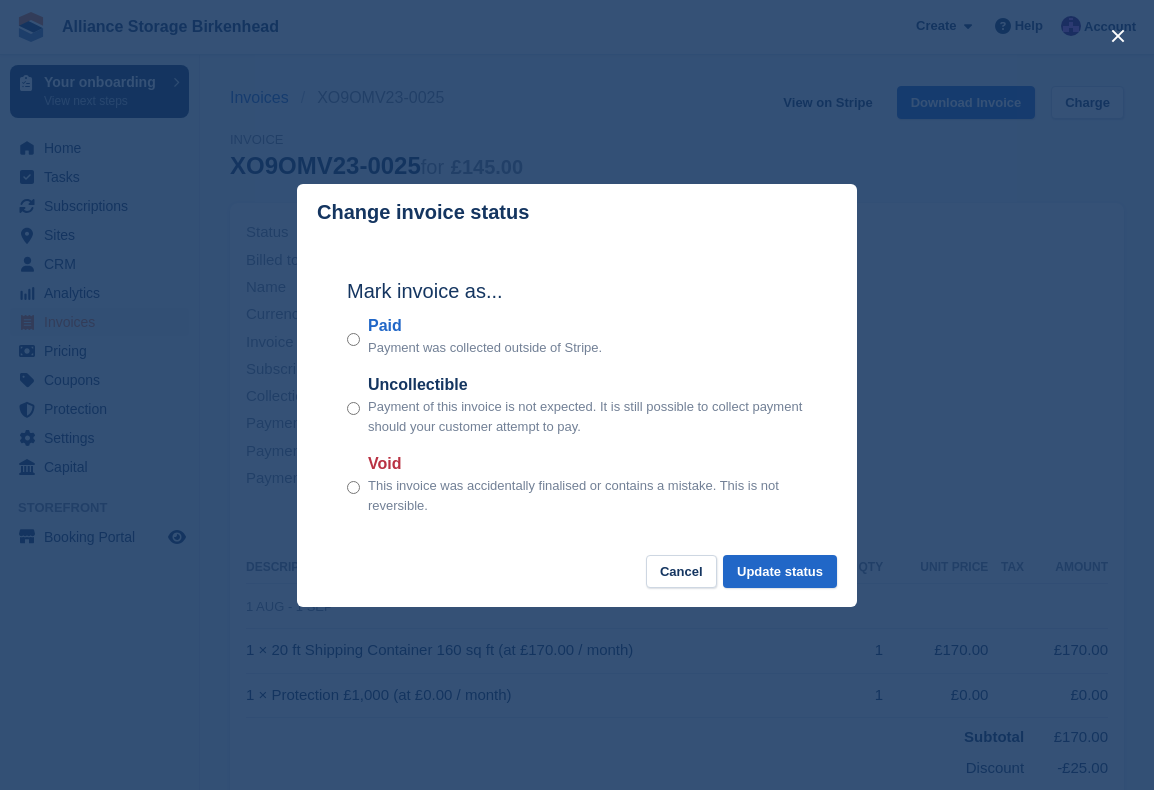 click on "Paid" at bounding box center [485, 326] 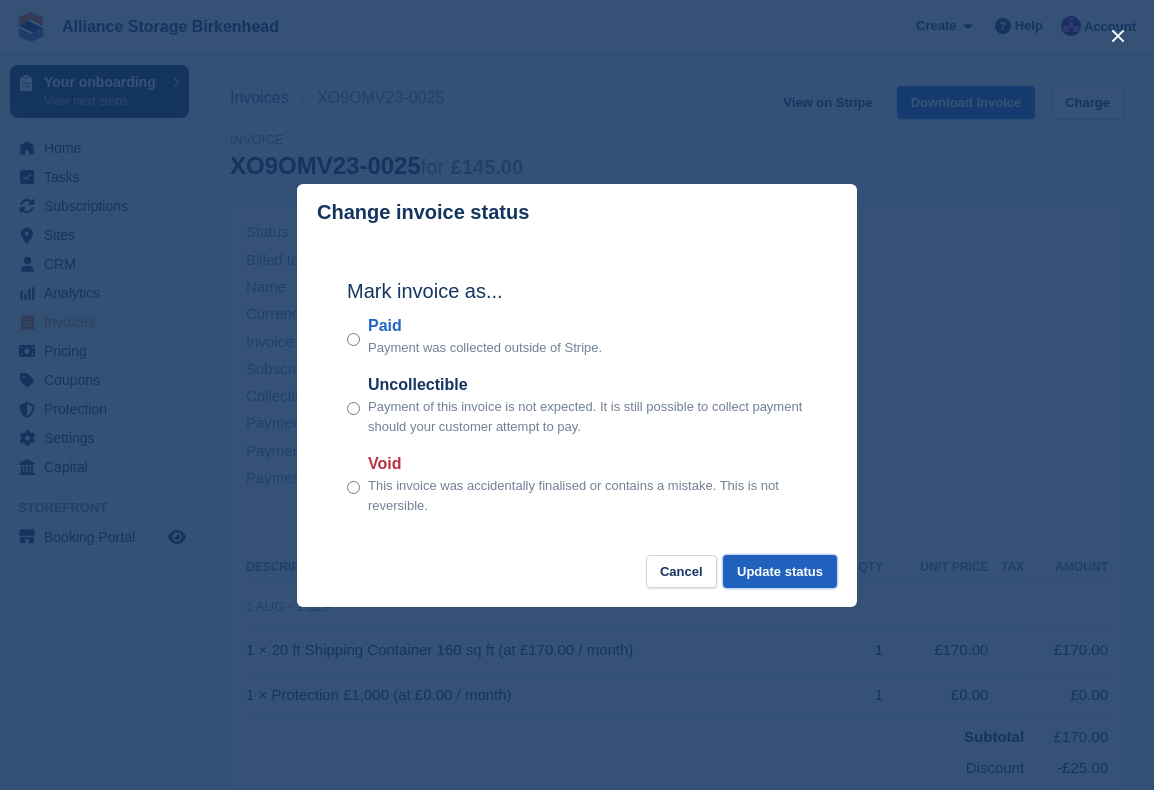 click on "Update status" at bounding box center [780, 571] 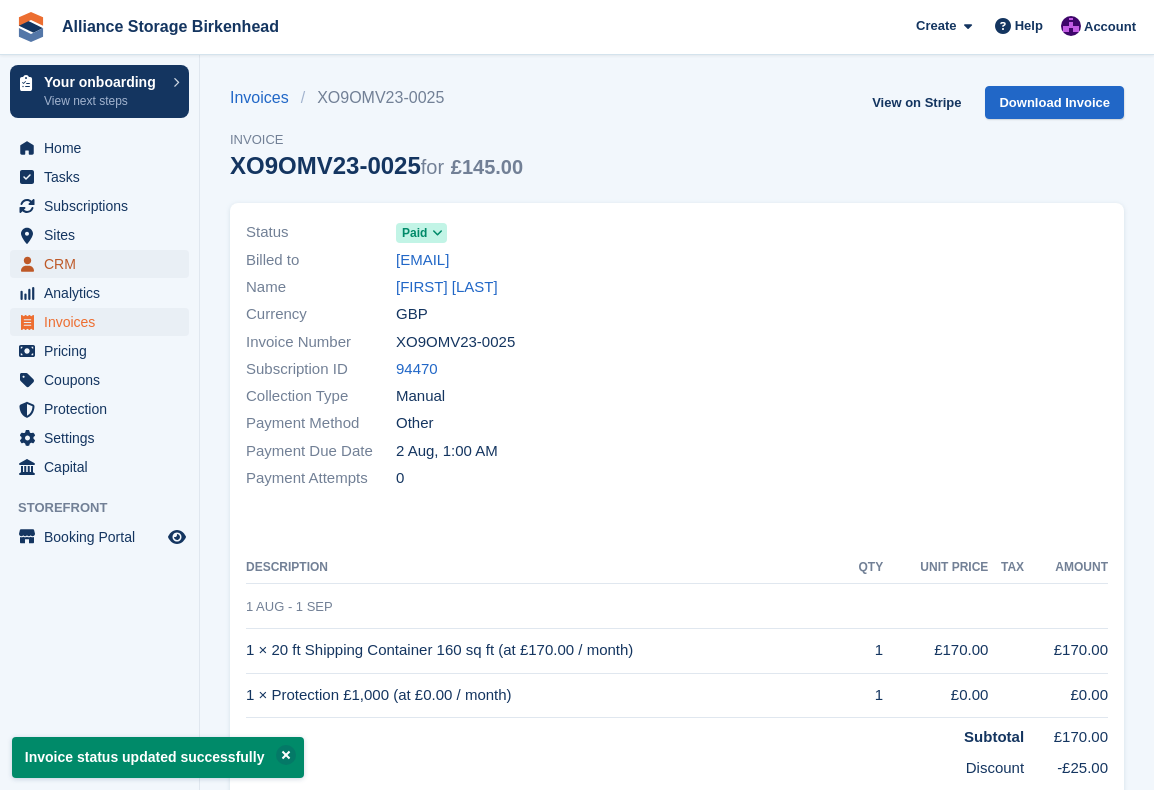 click on "CRM" at bounding box center (99, 264) 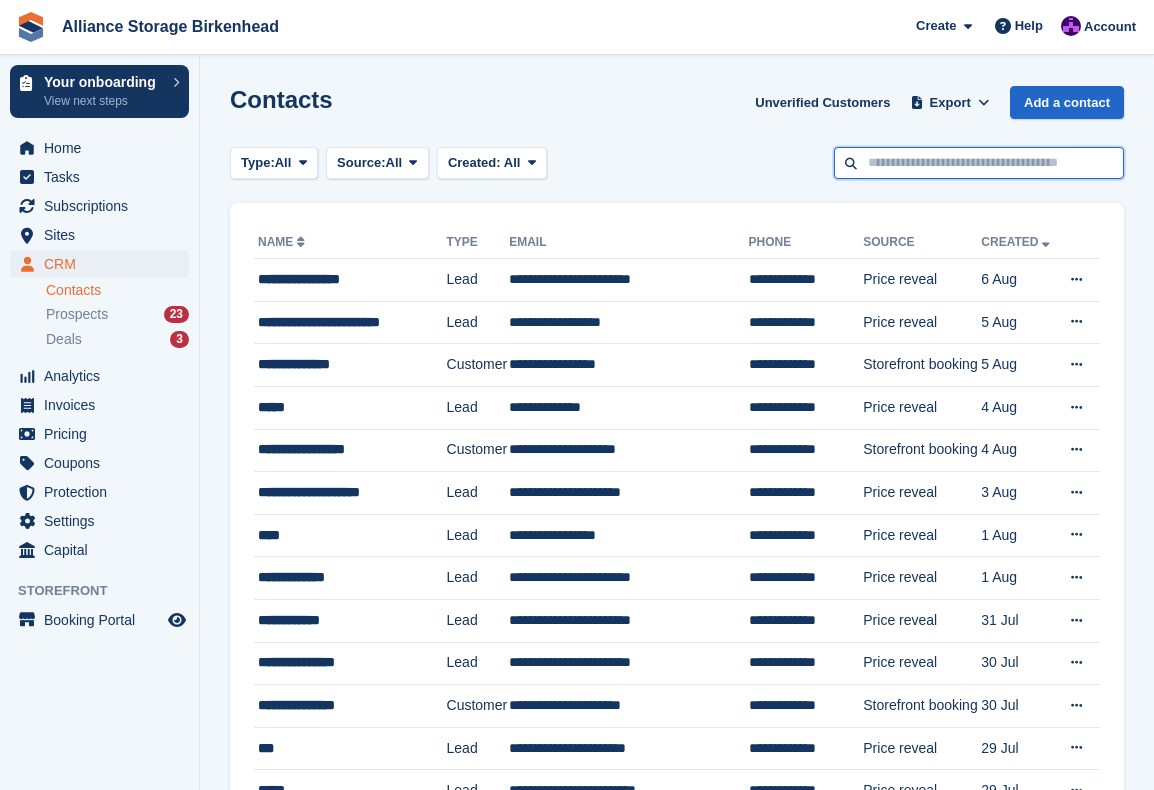 click at bounding box center (979, 163) 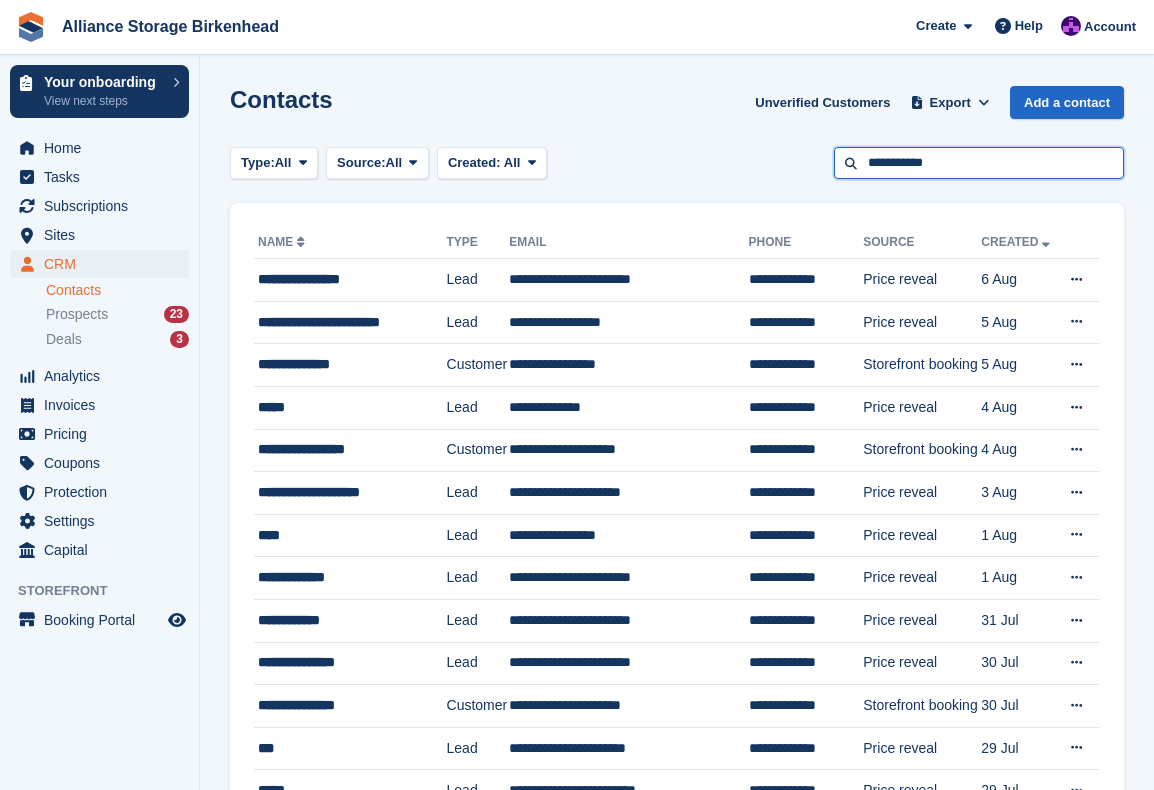 type on "**********" 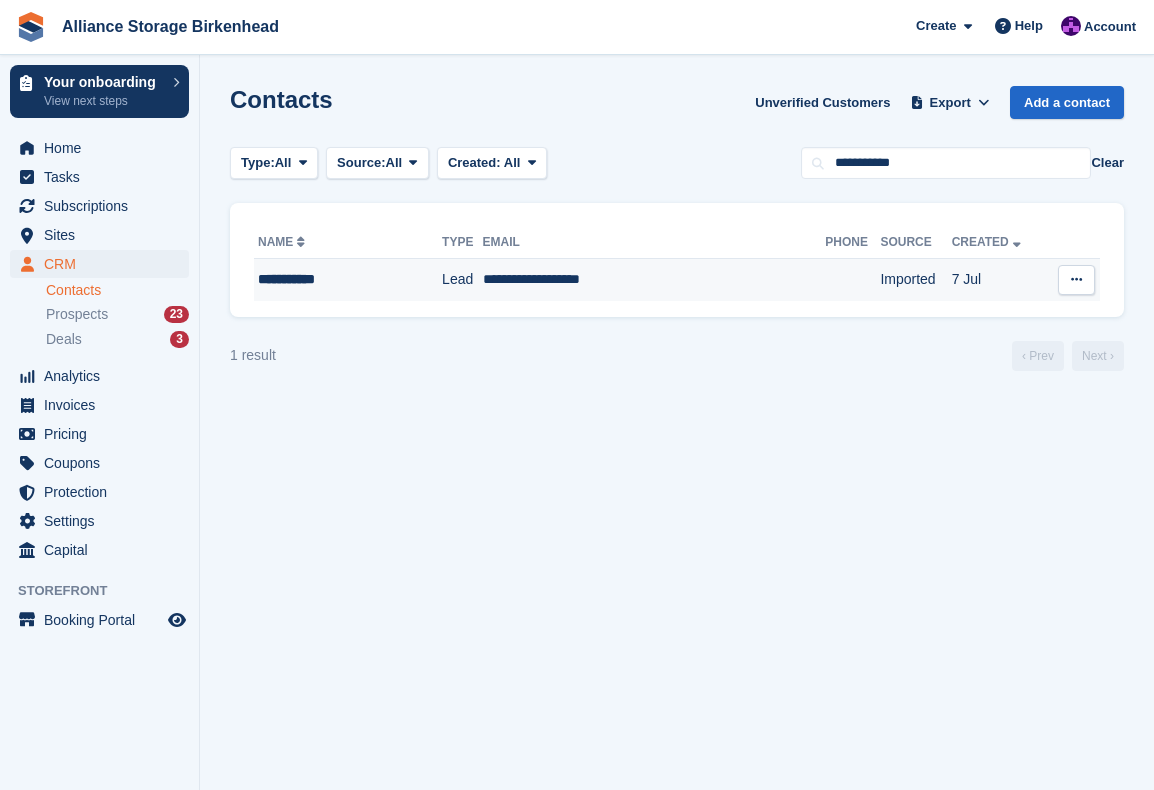 click on "**********" at bounding box center [654, 280] 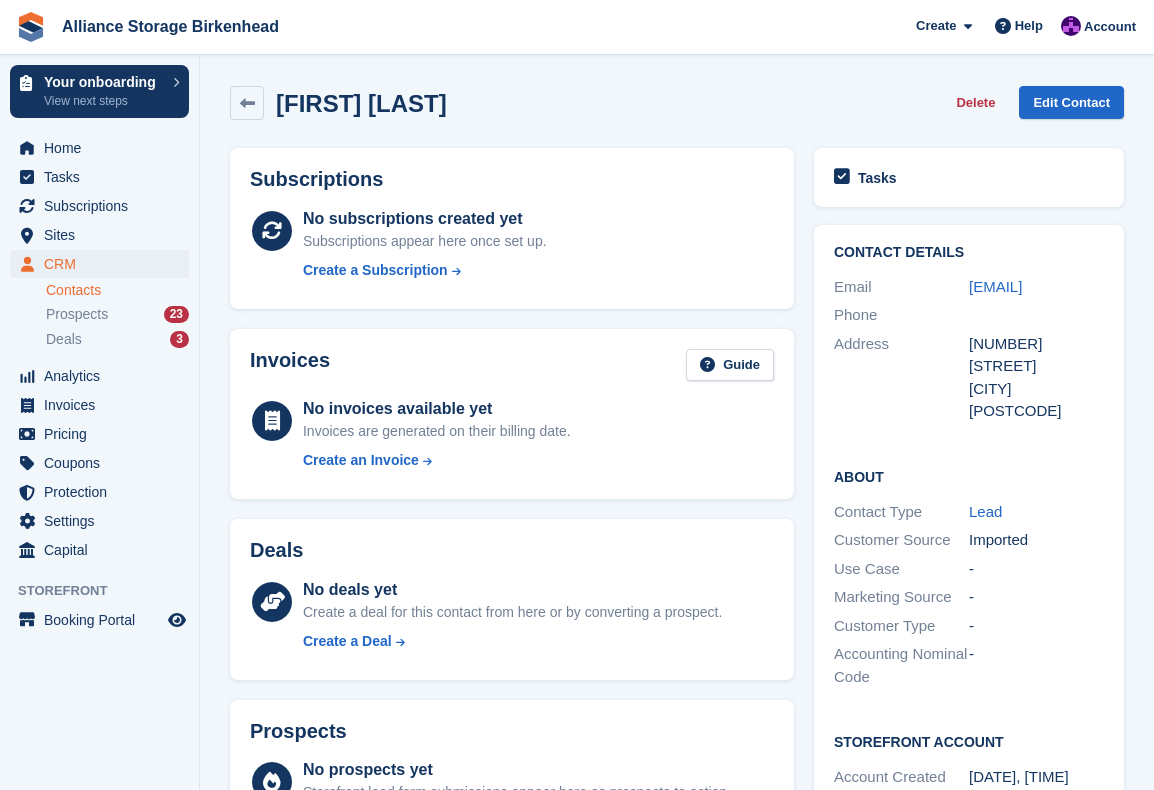 scroll, scrollTop: 0, scrollLeft: 0, axis: both 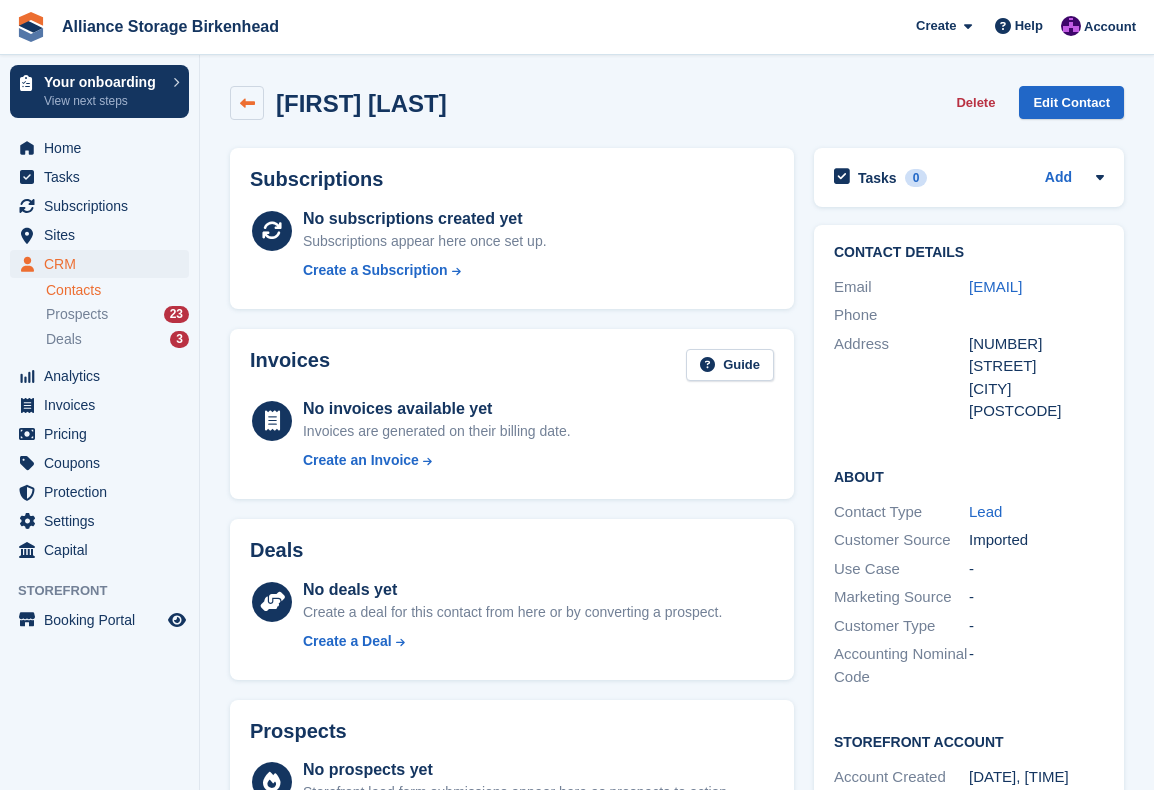 click at bounding box center (247, 103) 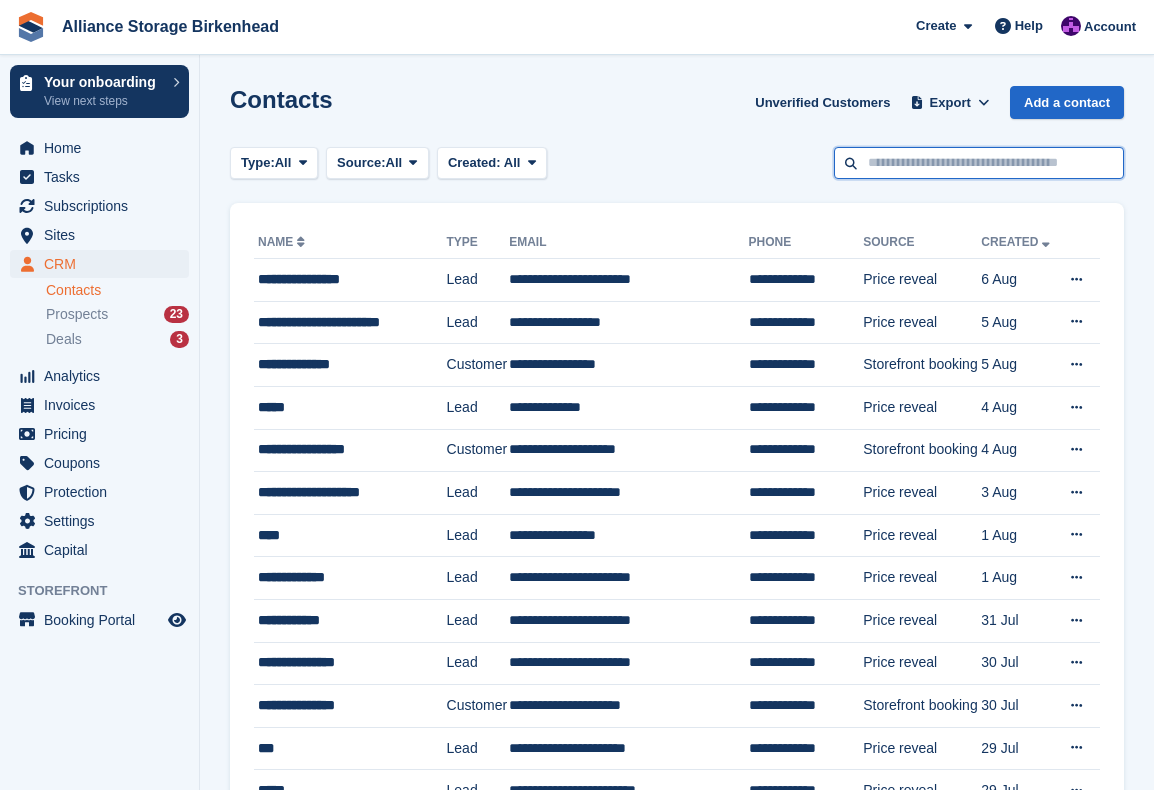 click at bounding box center (979, 163) 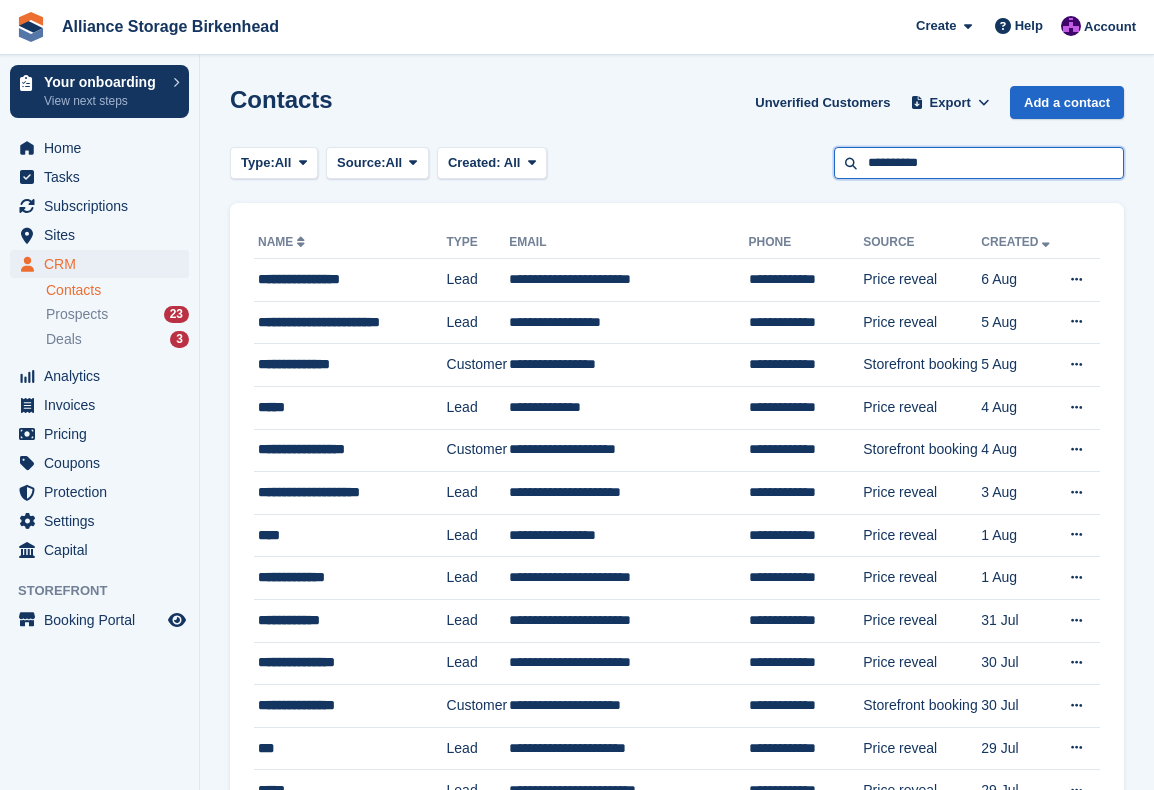 type on "**********" 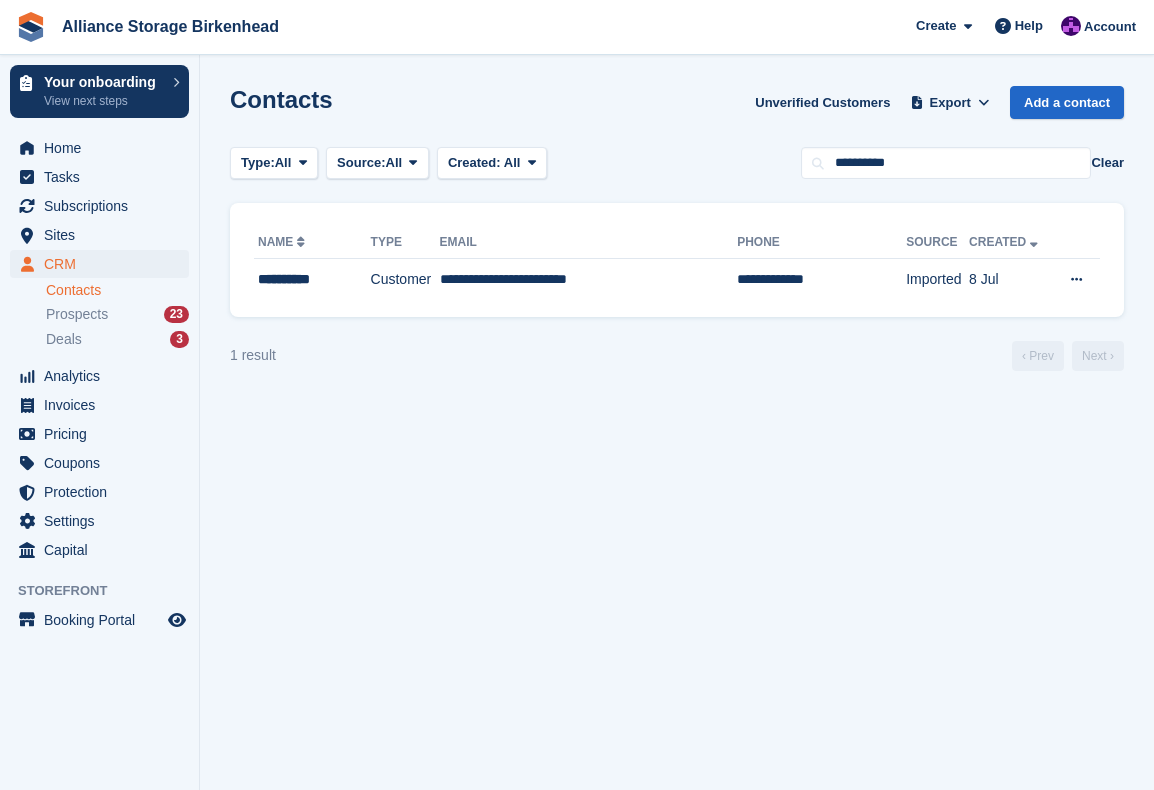 click on "**********" at bounding box center [677, 260] 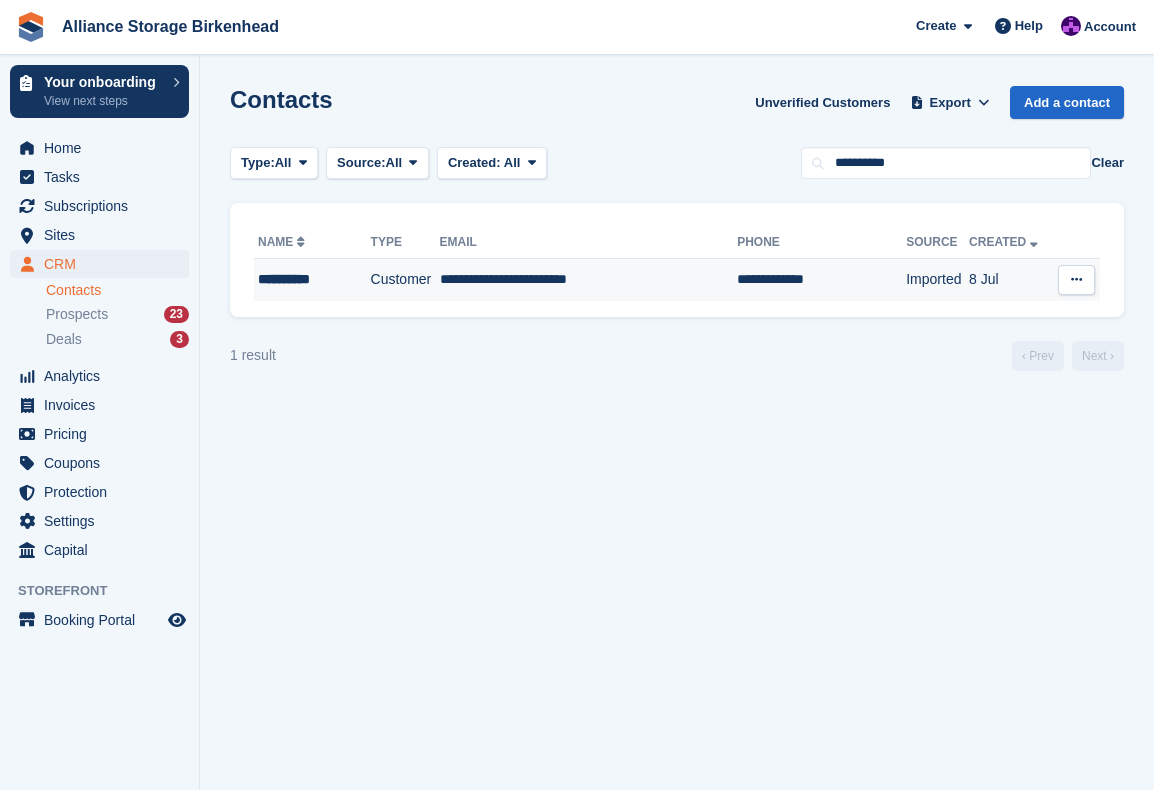 click on "**********" at bounding box center [589, 280] 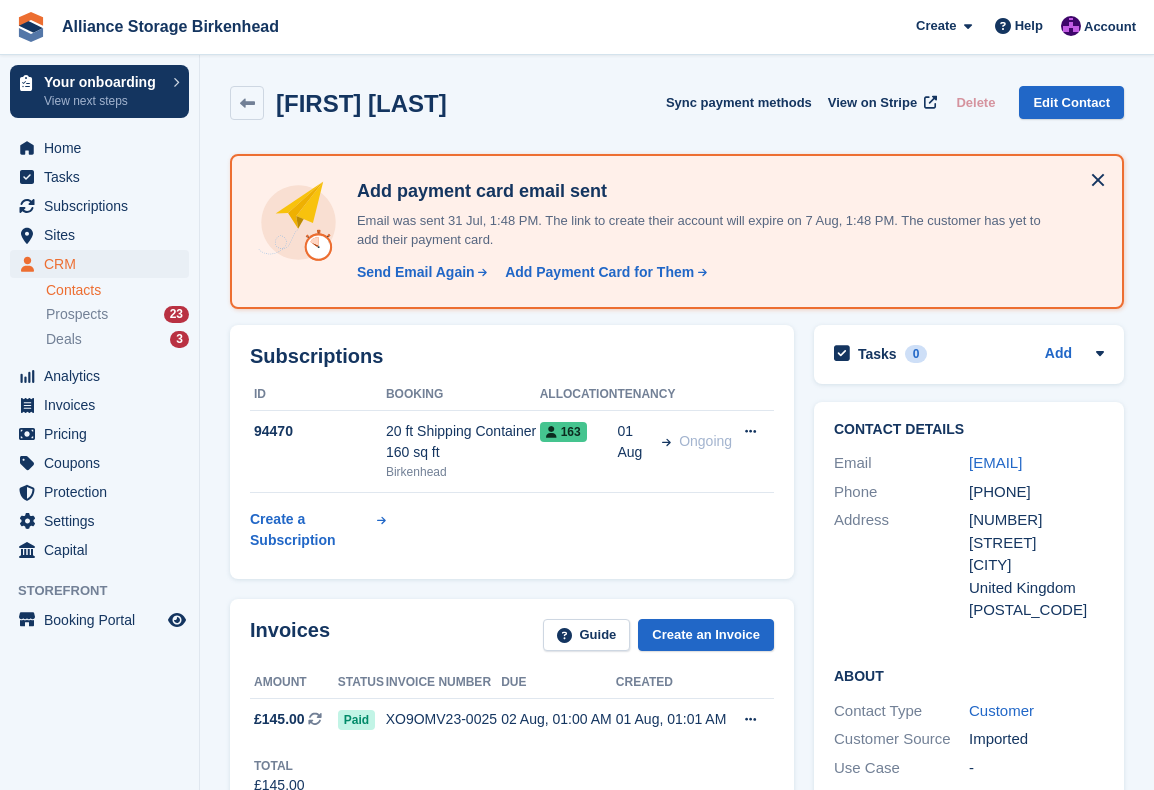 scroll, scrollTop: 300, scrollLeft: 0, axis: vertical 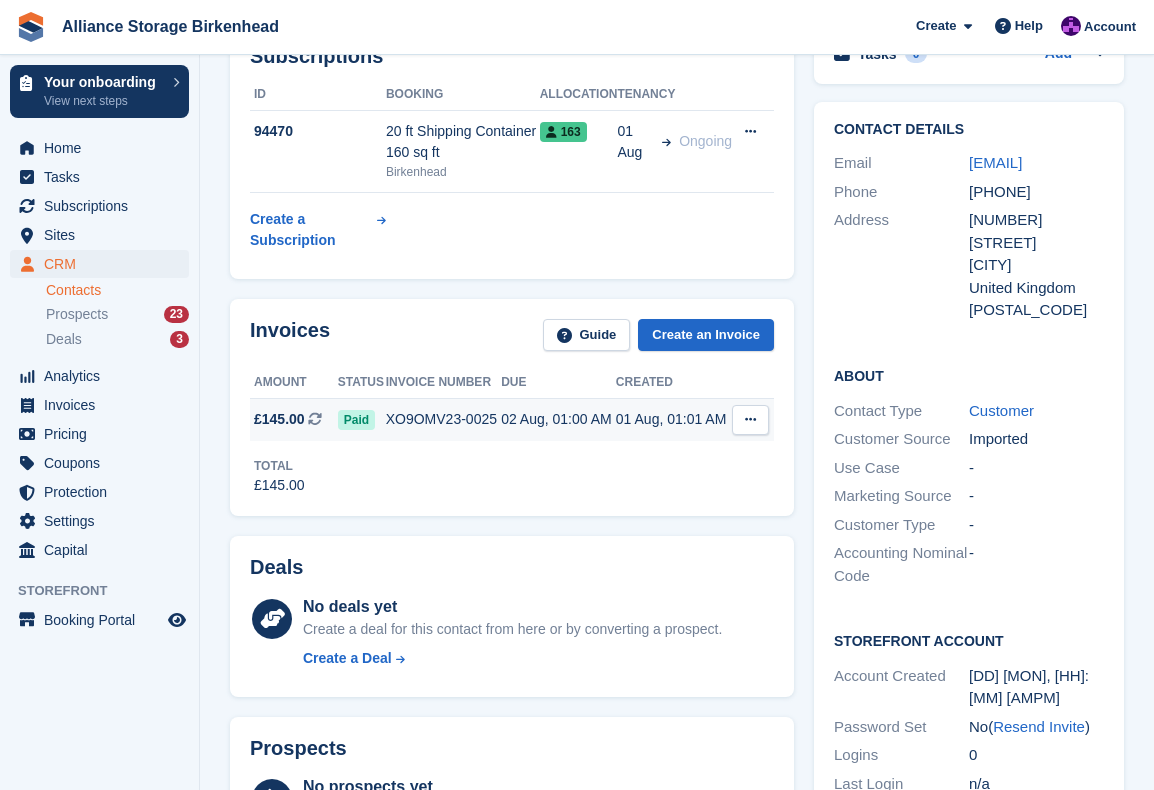 click on "XO9OMV23-0025" at bounding box center [443, 419] 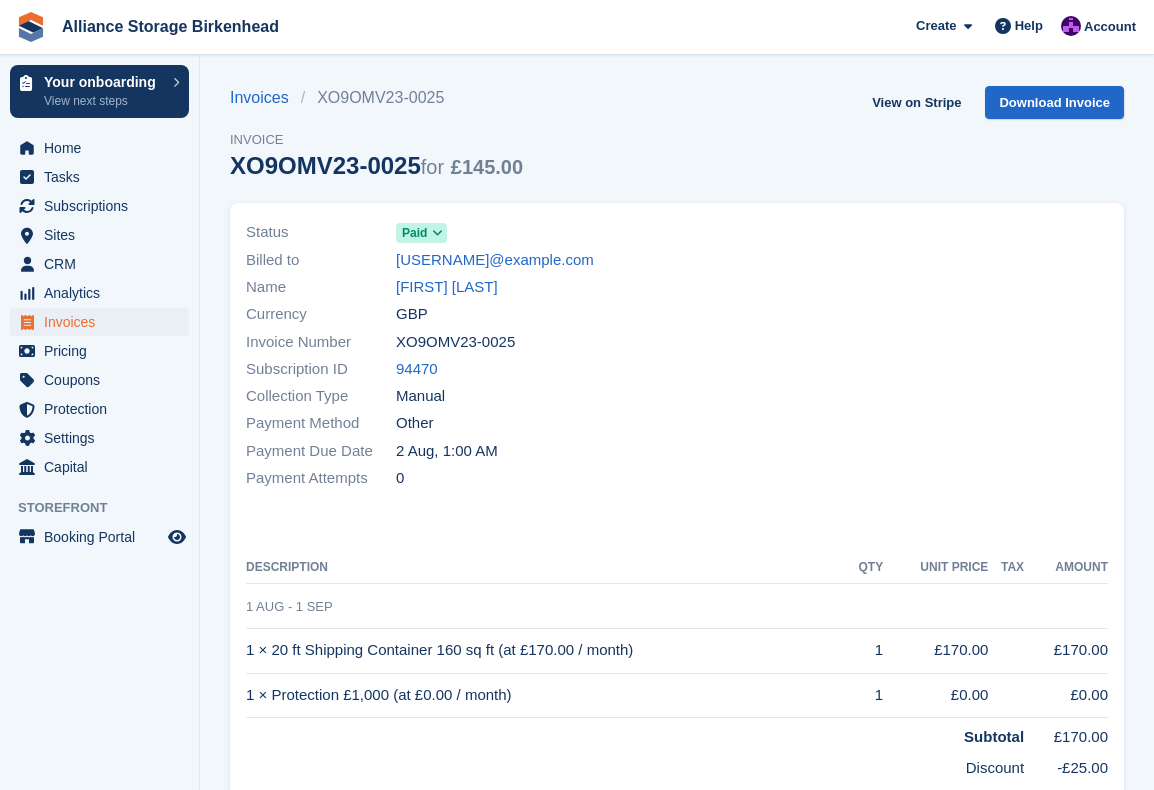 scroll, scrollTop: 0, scrollLeft: 0, axis: both 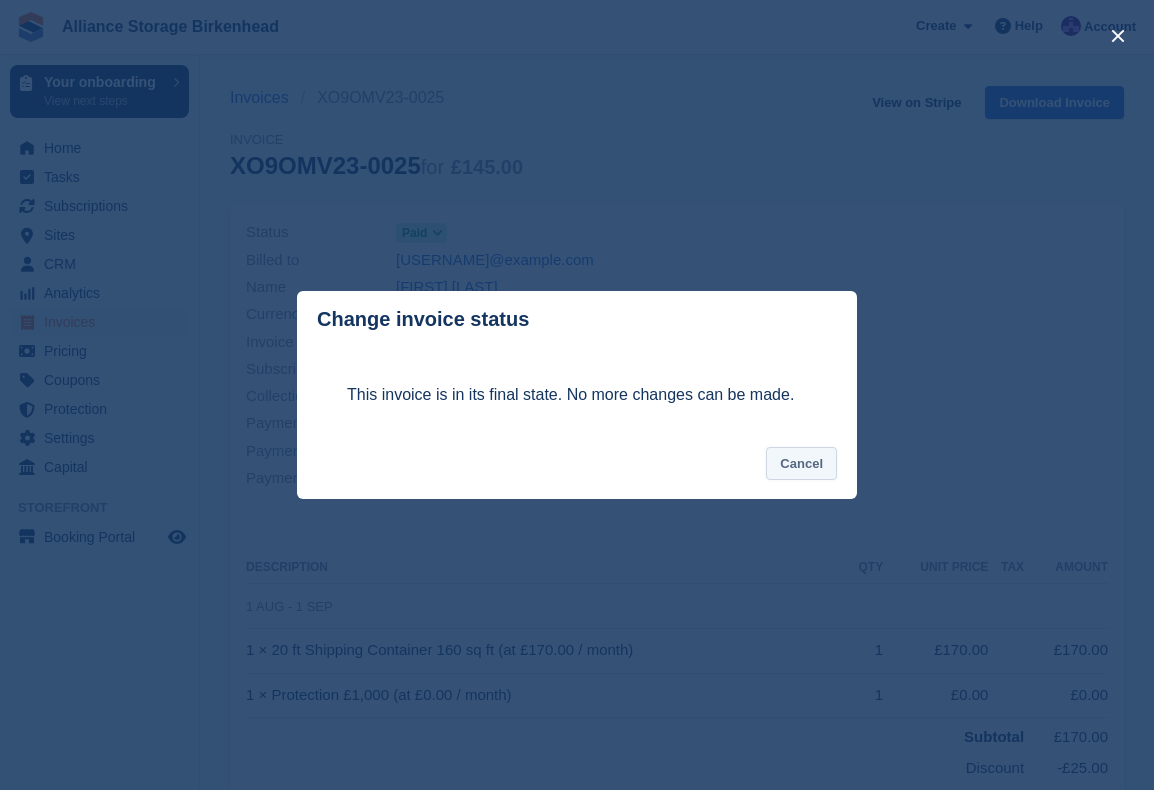 click on "Cancel" at bounding box center [801, 463] 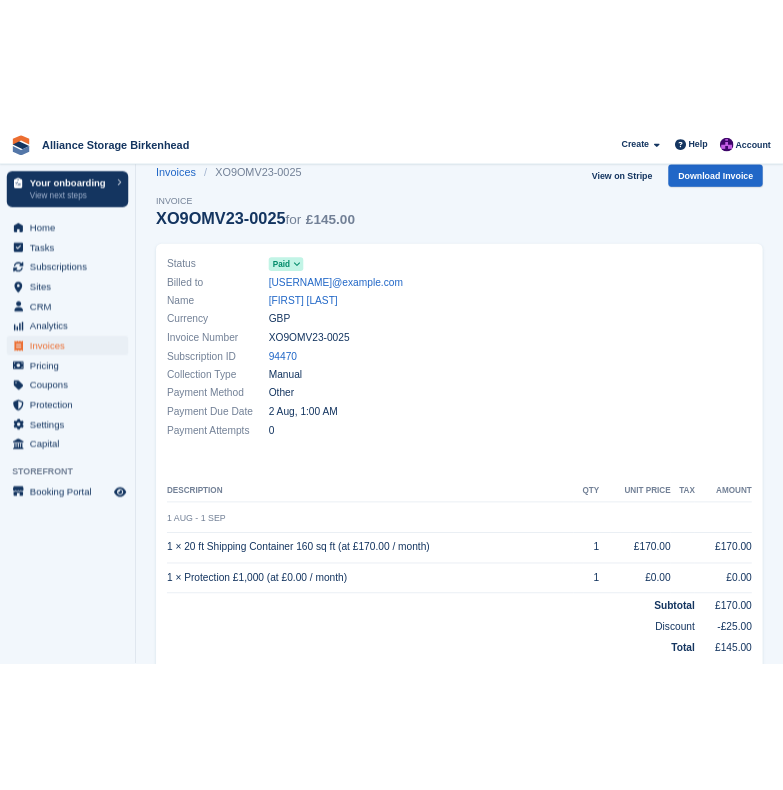 scroll, scrollTop: 0, scrollLeft: 0, axis: both 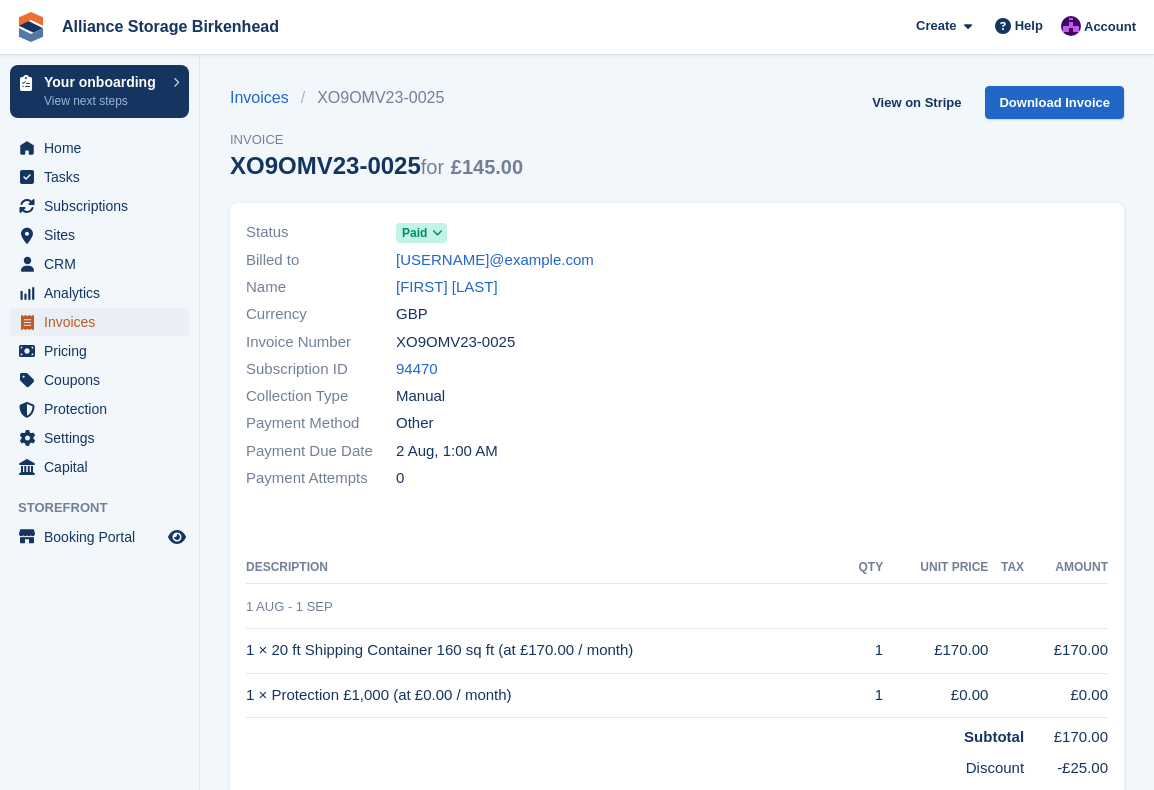 click on "Invoices" at bounding box center (104, 322) 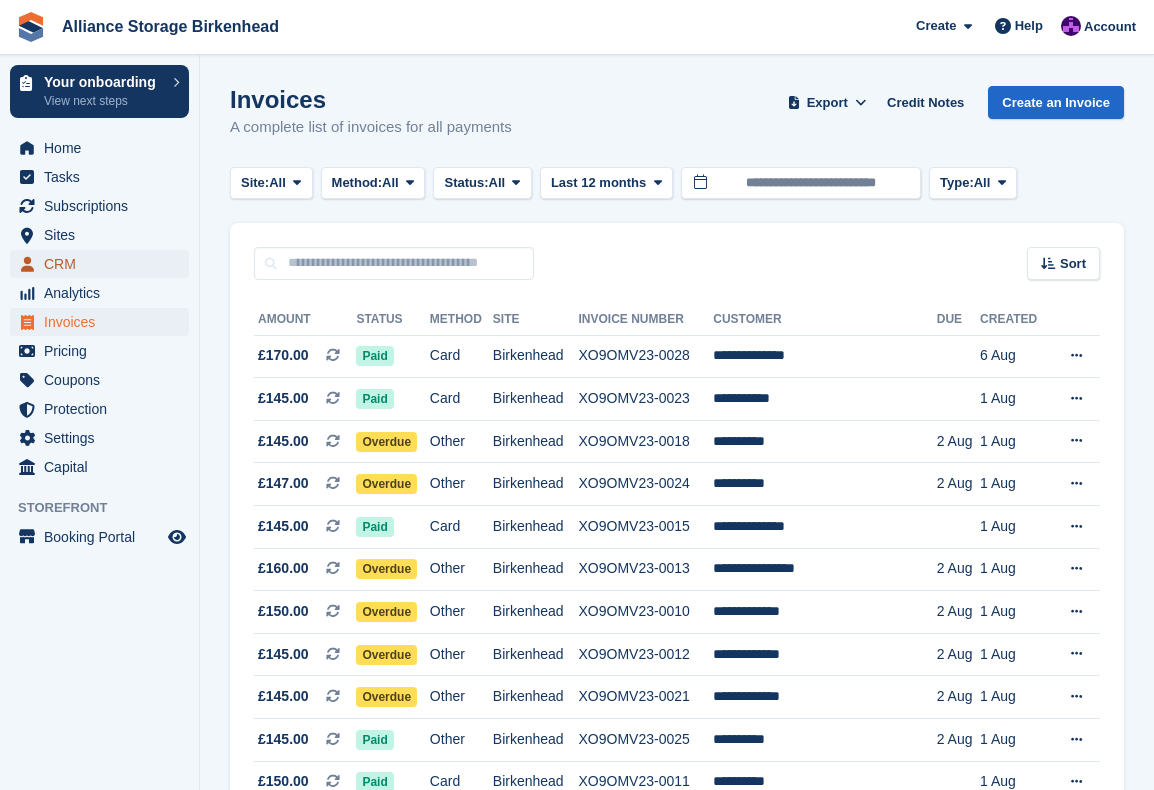 click on "CRM" at bounding box center (104, 264) 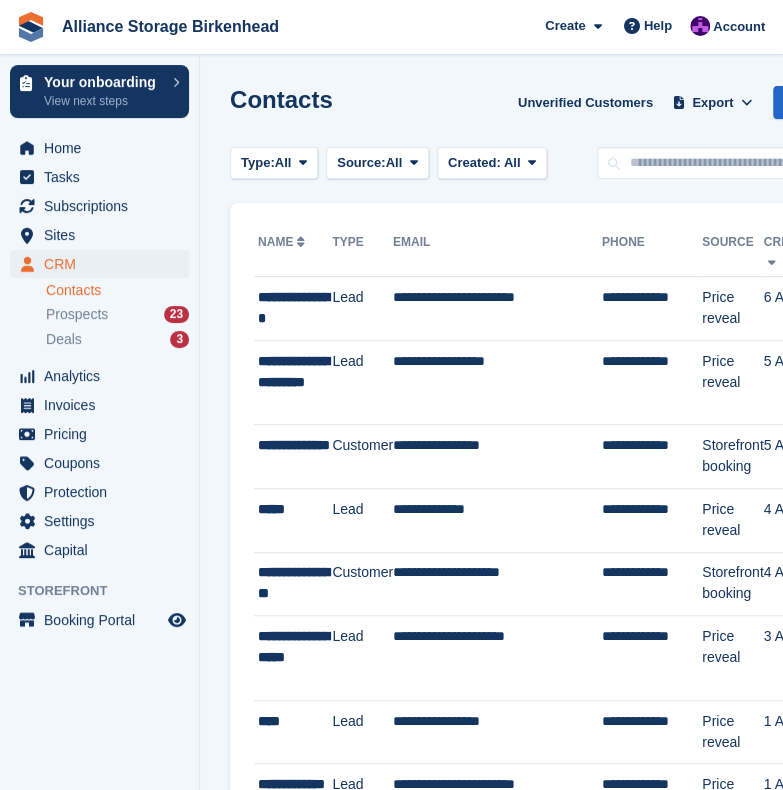 click on "Contacts
Unverified Customers
Export
Export Contacts
Export a CSV of all Contacts which match the current filters.
Please allow time for large exports.
Start Export
Add a contact
Type:
All
All
Lead
Customer
Source:
All
All
Storefront
Backoffice
Pre-Opening interest
Incomplete booking
Unit type interest
Price reveal
Quote requested
Storefront booking
Storefront pop-up form
External enquiry form
Phone call
Walk-in" at bounding box center (558, 1767) 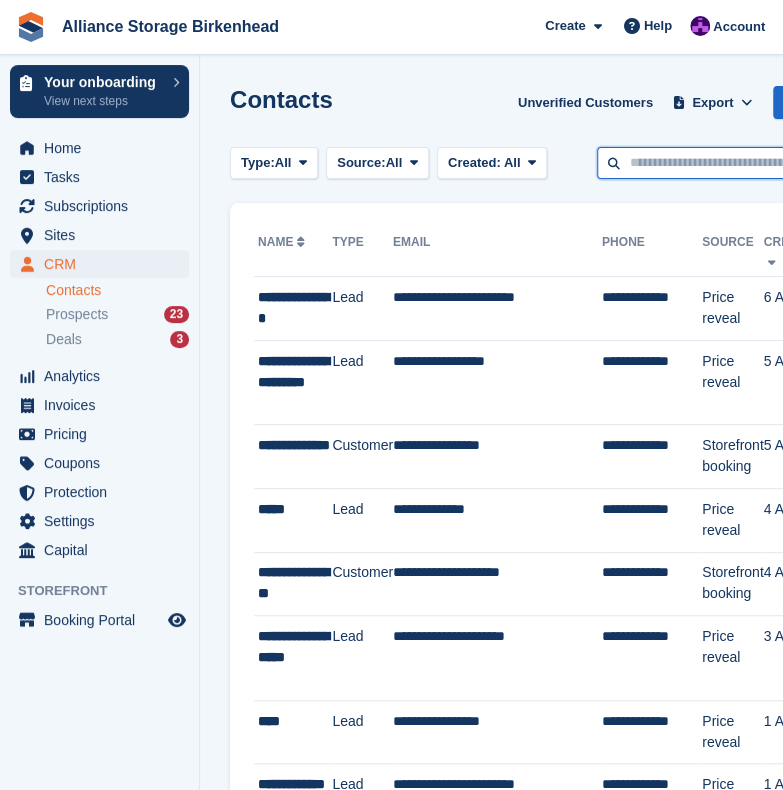 click at bounding box center (742, 163) 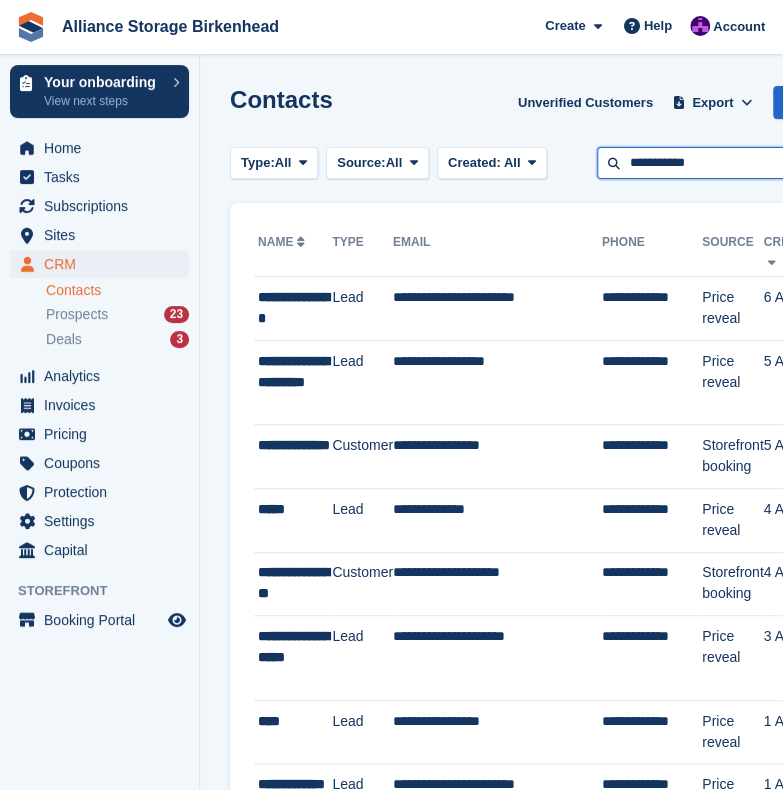 type on "**********" 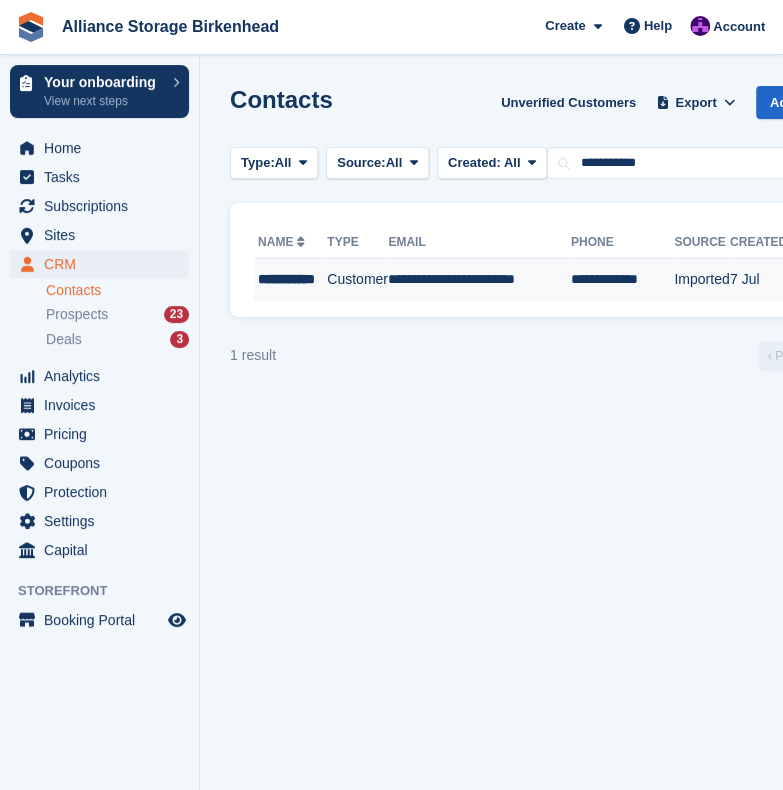 click on "**********" at bounding box center (479, 280) 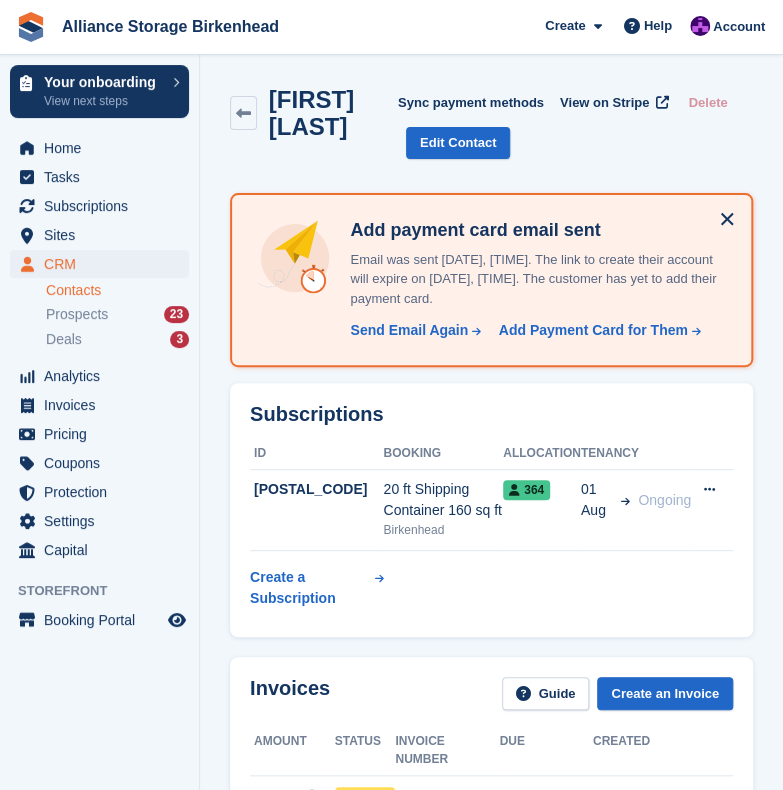 scroll, scrollTop: 300, scrollLeft: 0, axis: vertical 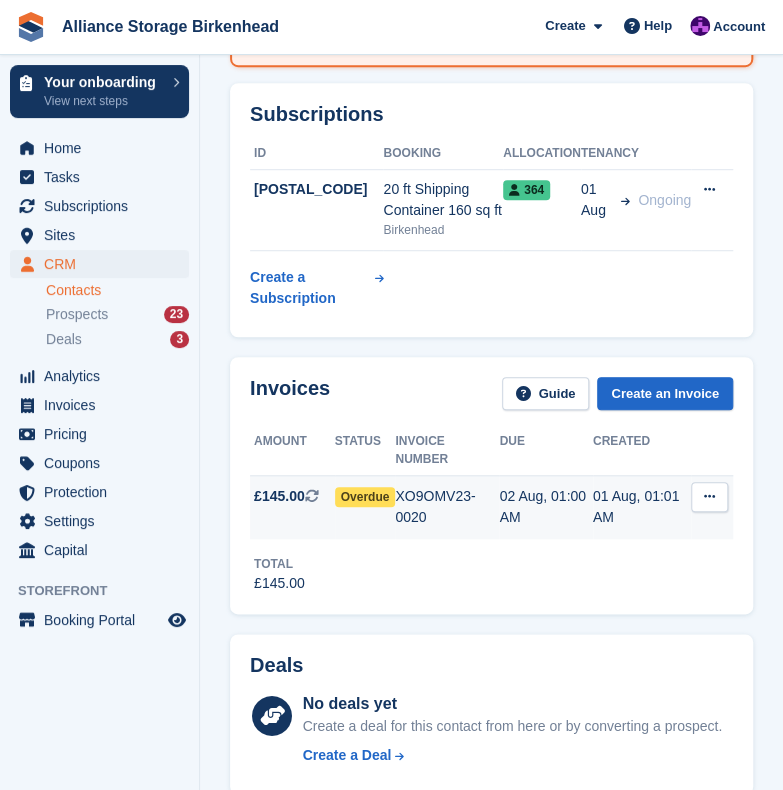 click on "XO9OMV23-0020" at bounding box center [447, 507] 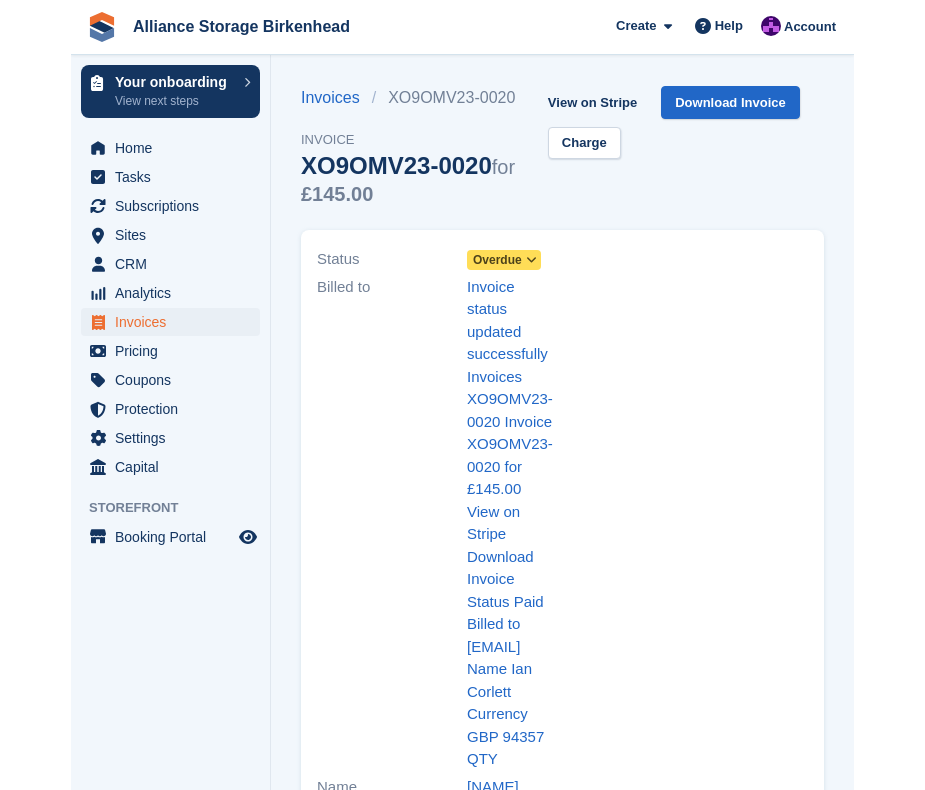scroll, scrollTop: 0, scrollLeft: 0, axis: both 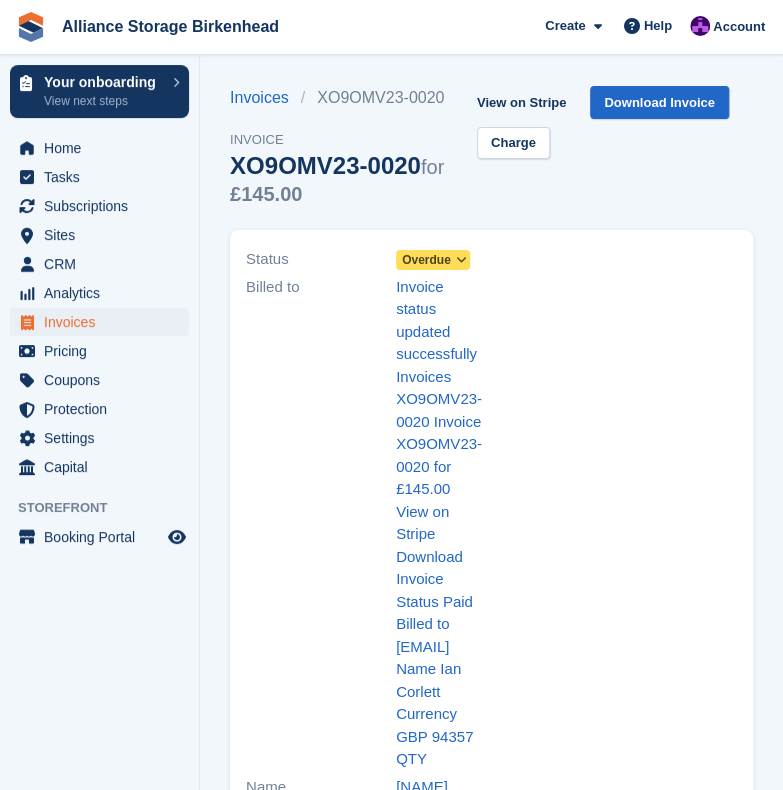 click on "Overdue" at bounding box center [426, 260] 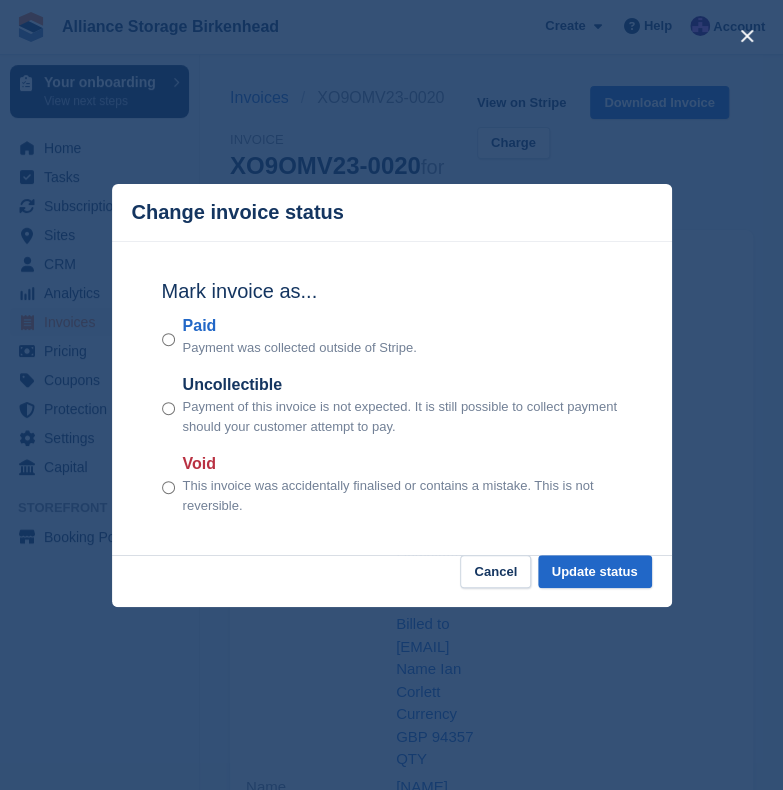 click on "Paid" at bounding box center [300, 326] 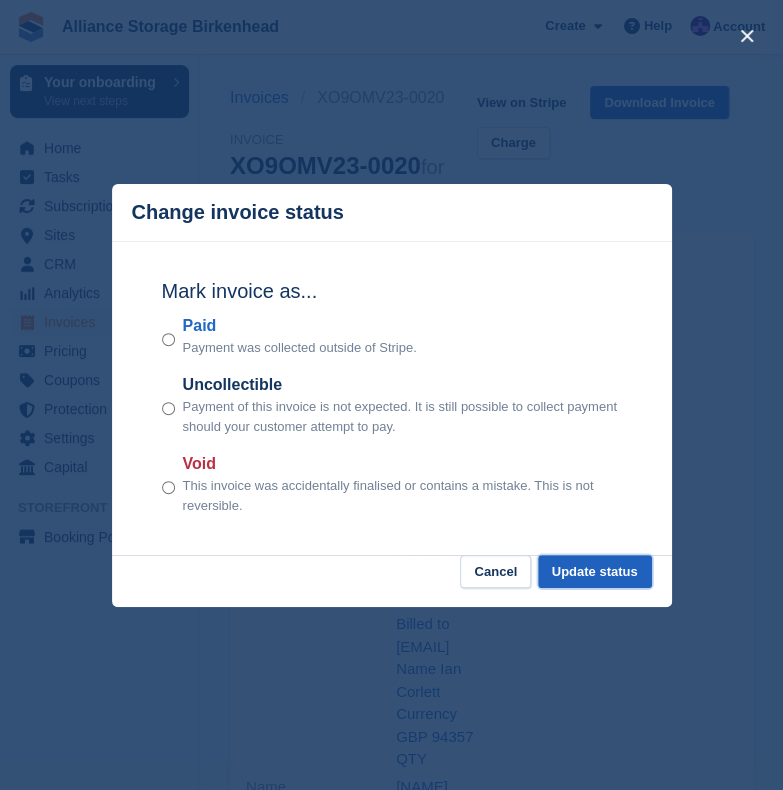 click on "Update status" at bounding box center (595, 571) 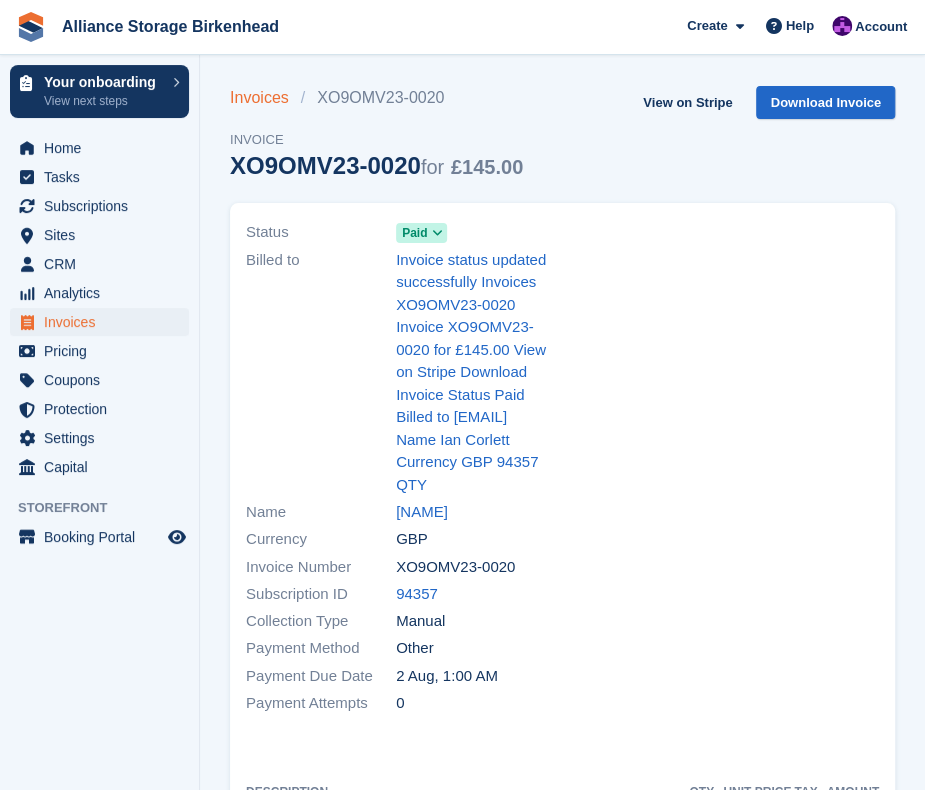 drag, startPoint x: 347, startPoint y: 65, endPoint x: 289, endPoint y: 100, distance: 67.74216 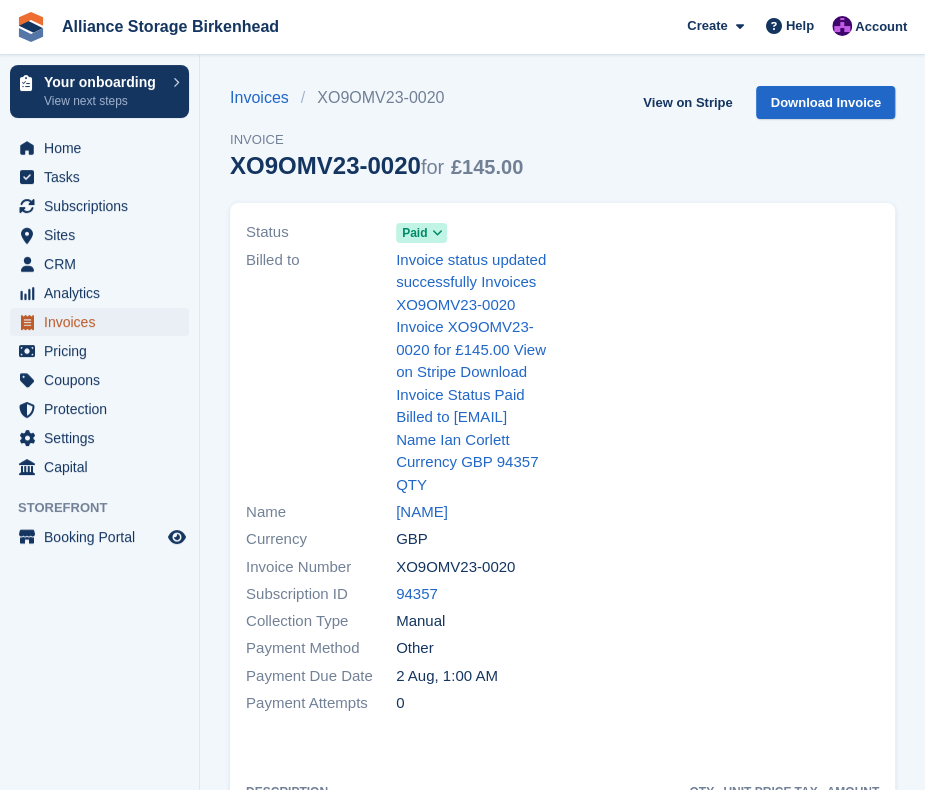 click on "Invoices" at bounding box center (104, 322) 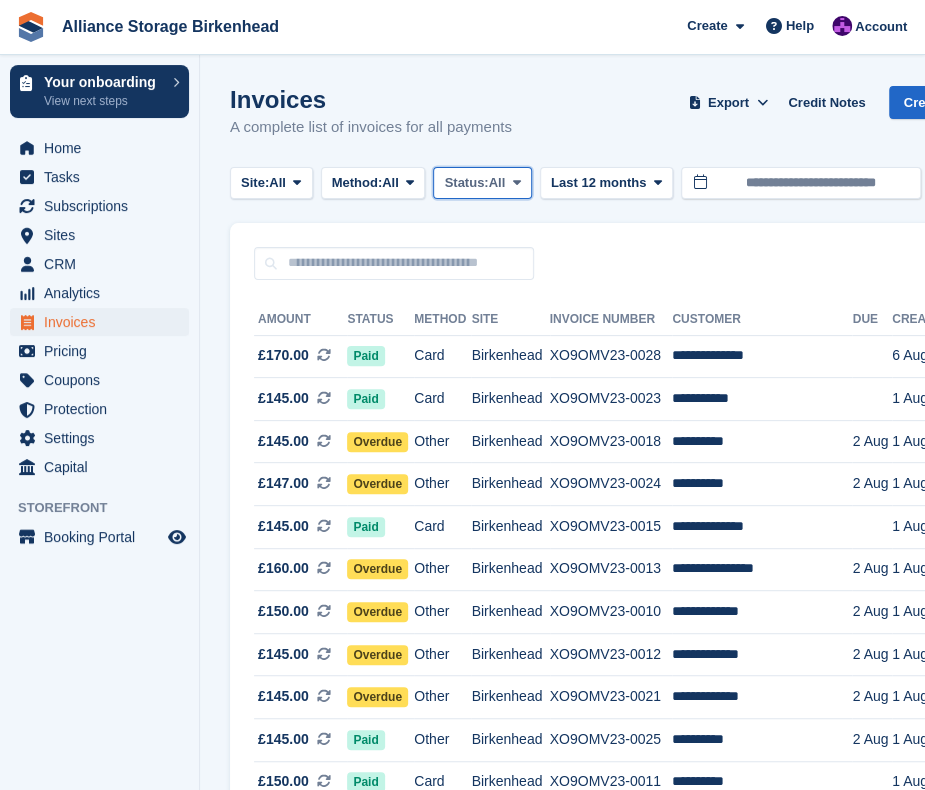 click at bounding box center [516, 183] 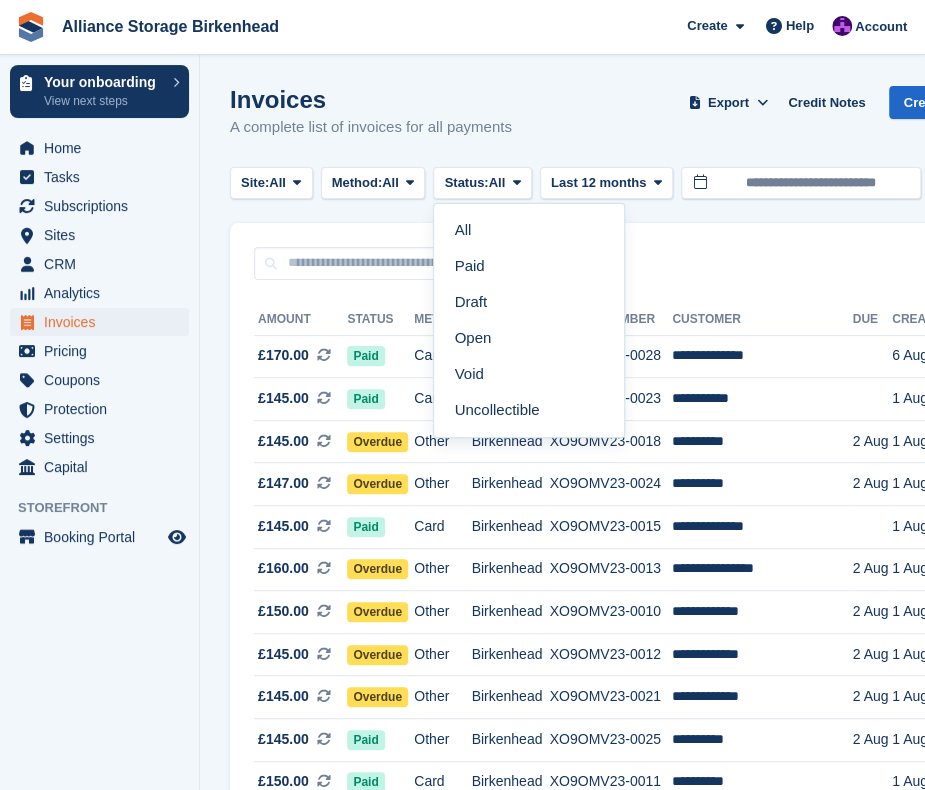 click on "Invoices
A complete list of invoices for all payments
Export
Export Invoices
Export a CSV of all Invoices which match the current filters.
Please allow time for large exports.
Export Formatted for Sage 50
Export Formatted for Xero
Start Export
Credit Notes
Create an Invoice
Site:
All
All
Demo Location
Birkenhead
Method:
All
All
Bank Transfer
Cash" at bounding box center (627, 841) 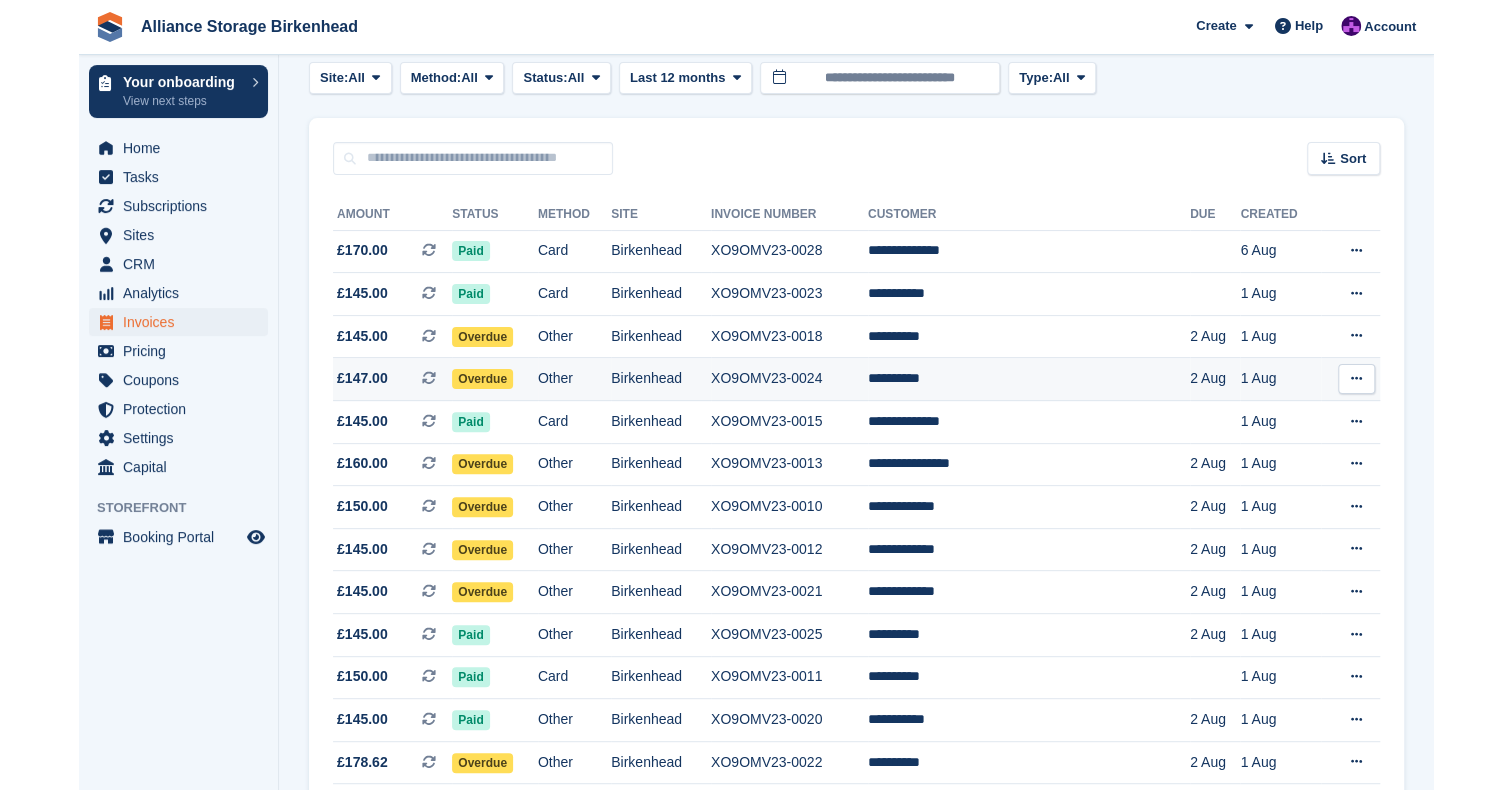 scroll, scrollTop: 100, scrollLeft: 0, axis: vertical 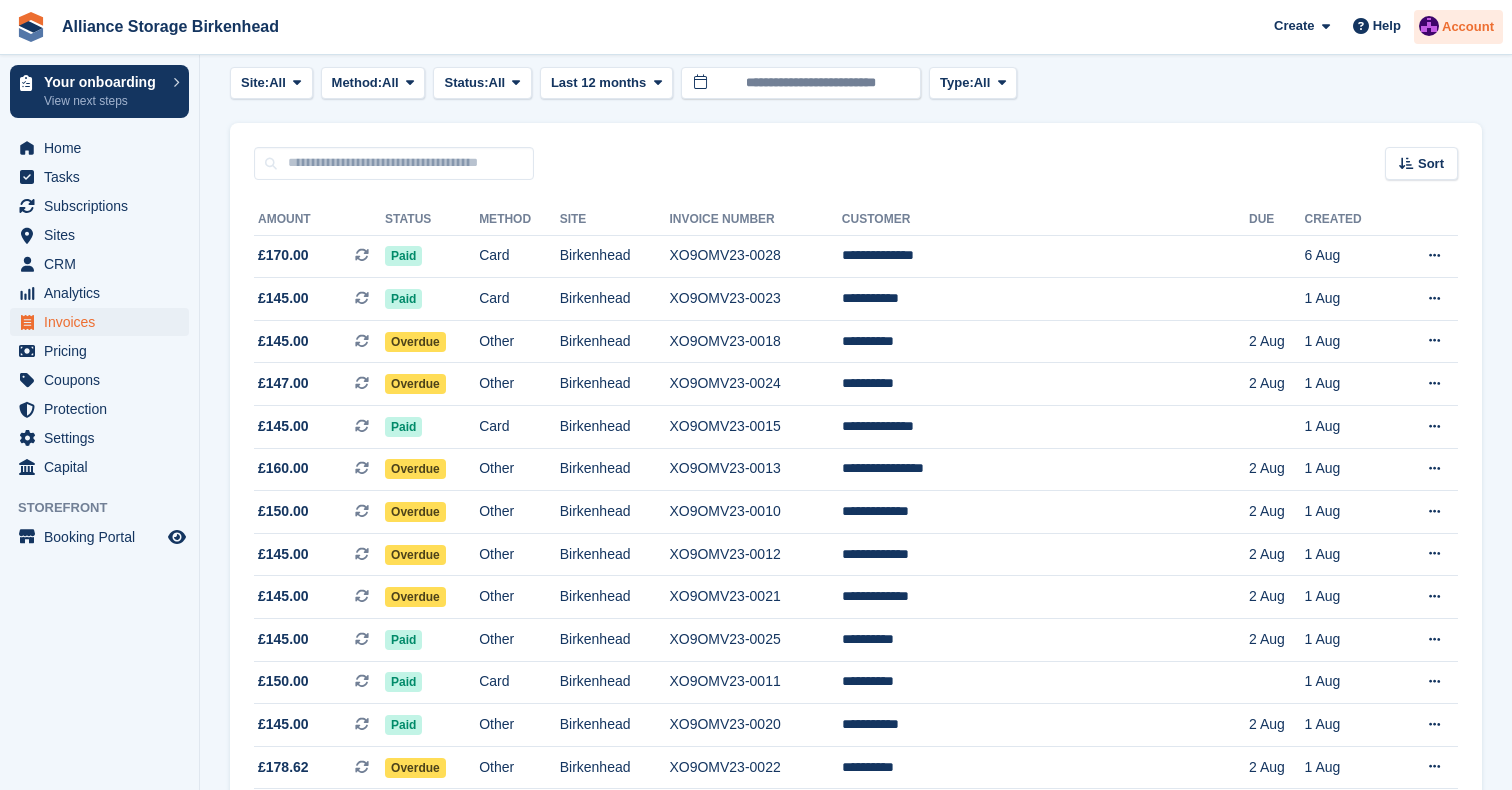 click on "Account" at bounding box center (1458, 27) 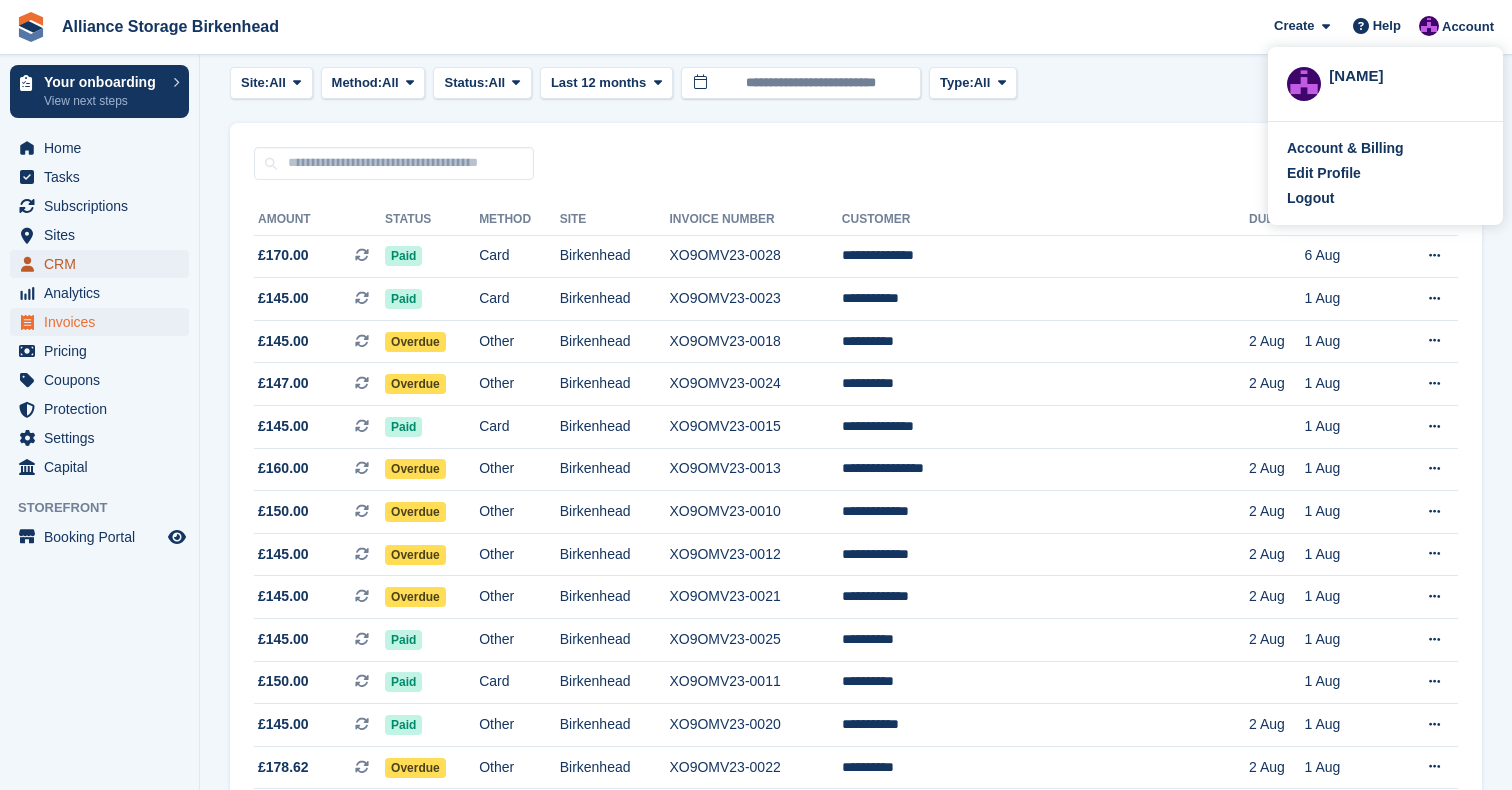 click on "CRM" at bounding box center (104, 264) 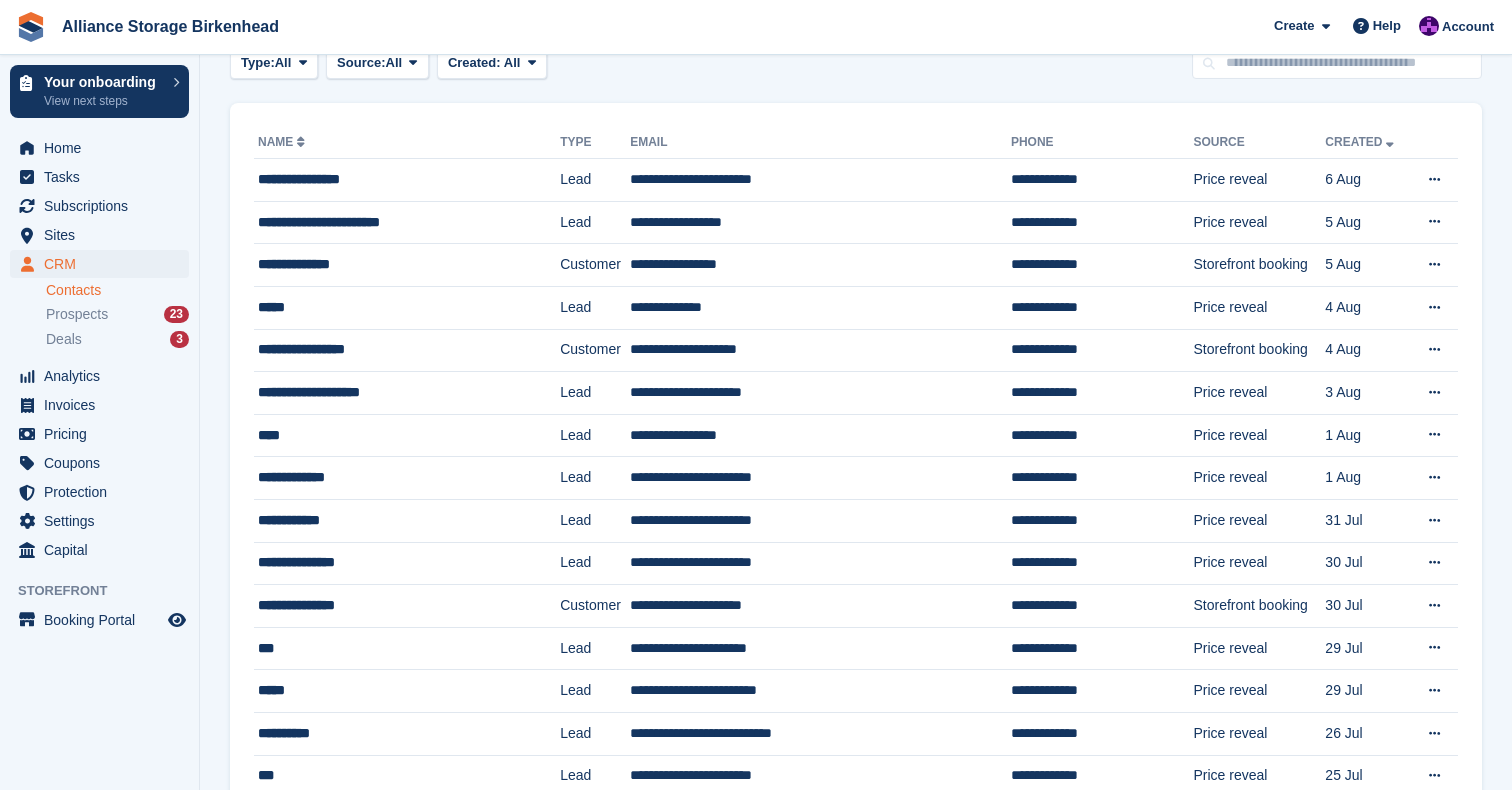 scroll, scrollTop: 0, scrollLeft: 0, axis: both 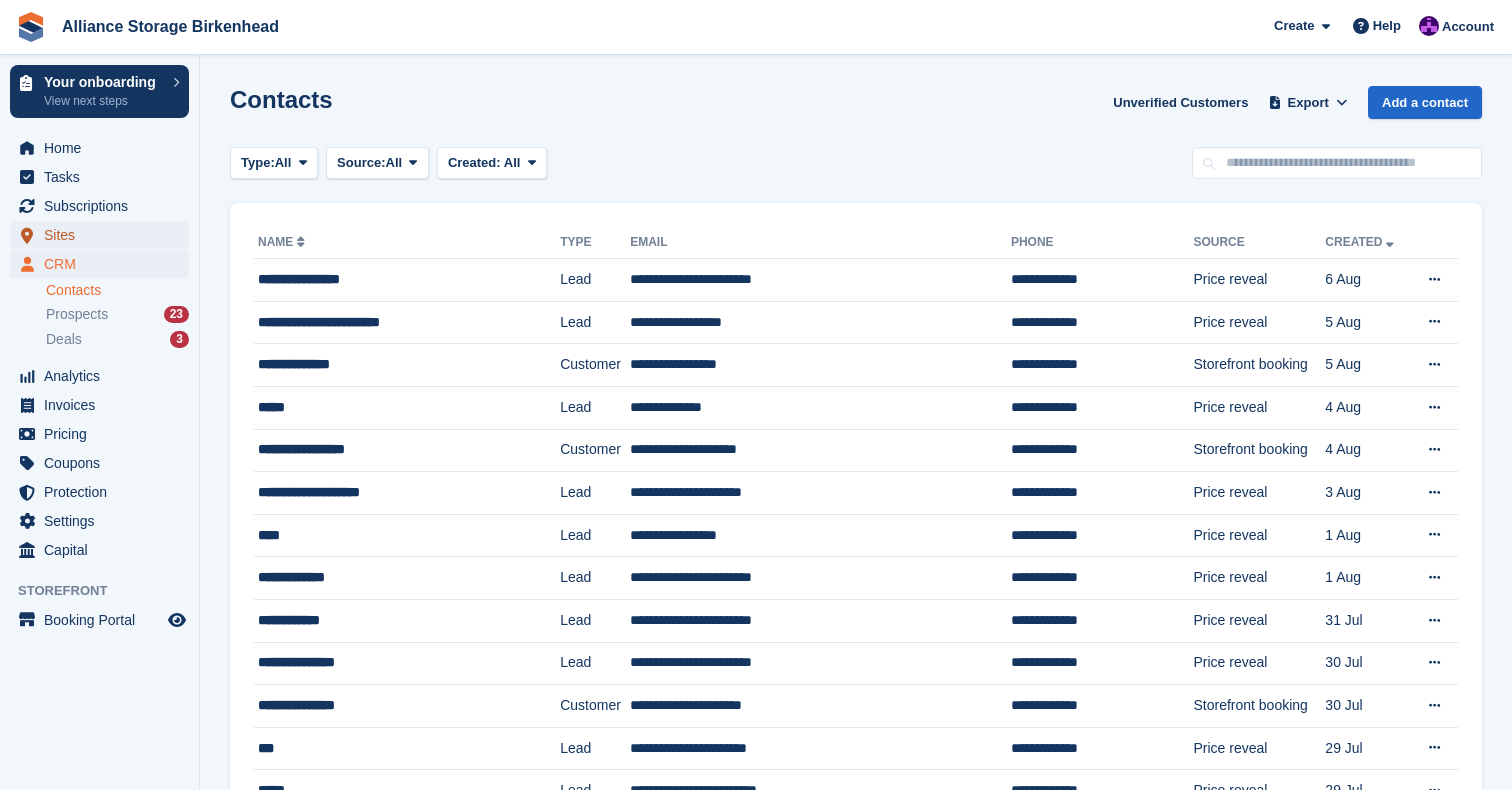 click on "Sites" at bounding box center [104, 235] 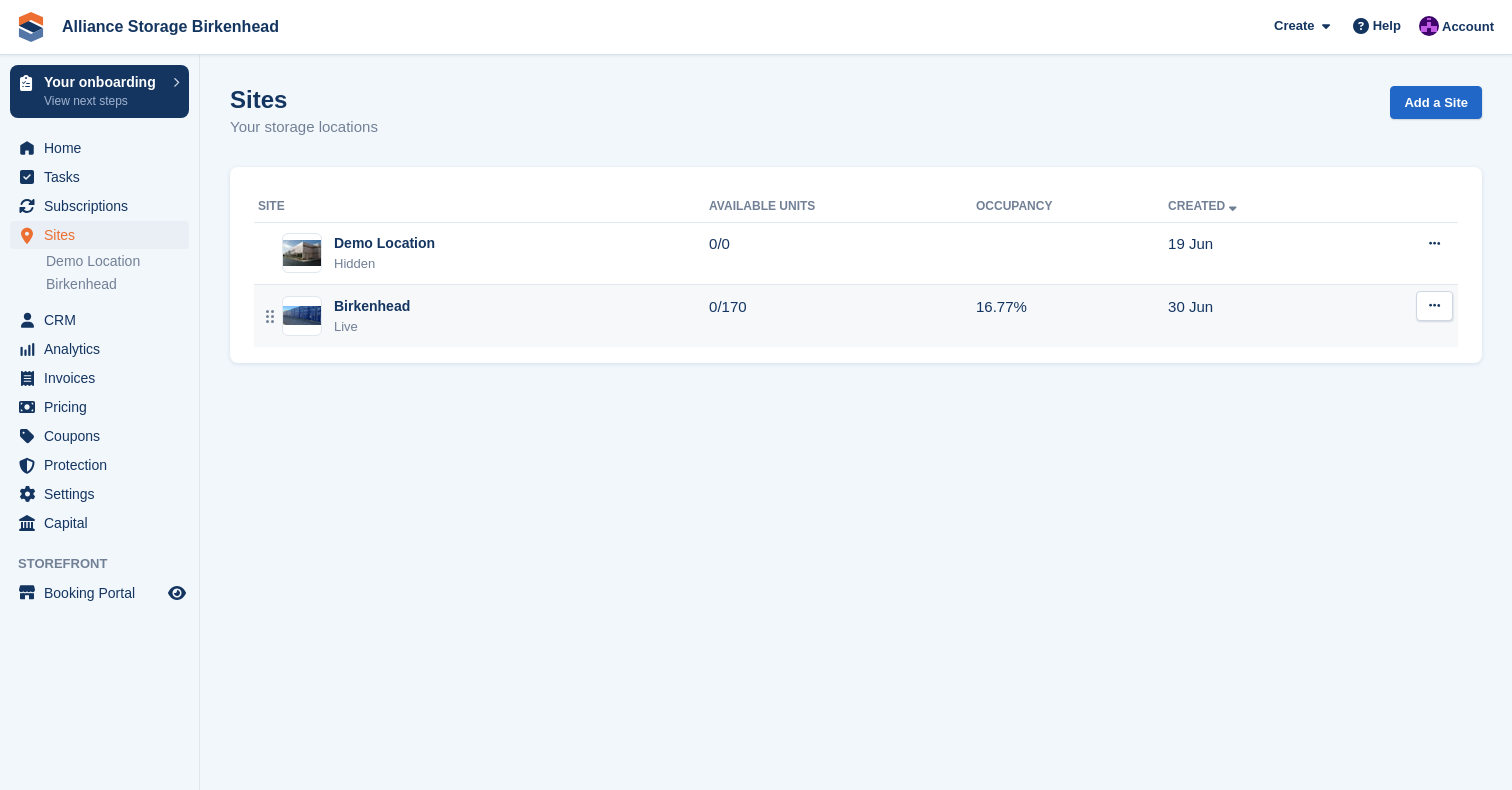 click on "Birkenhead
Live" at bounding box center [483, 316] 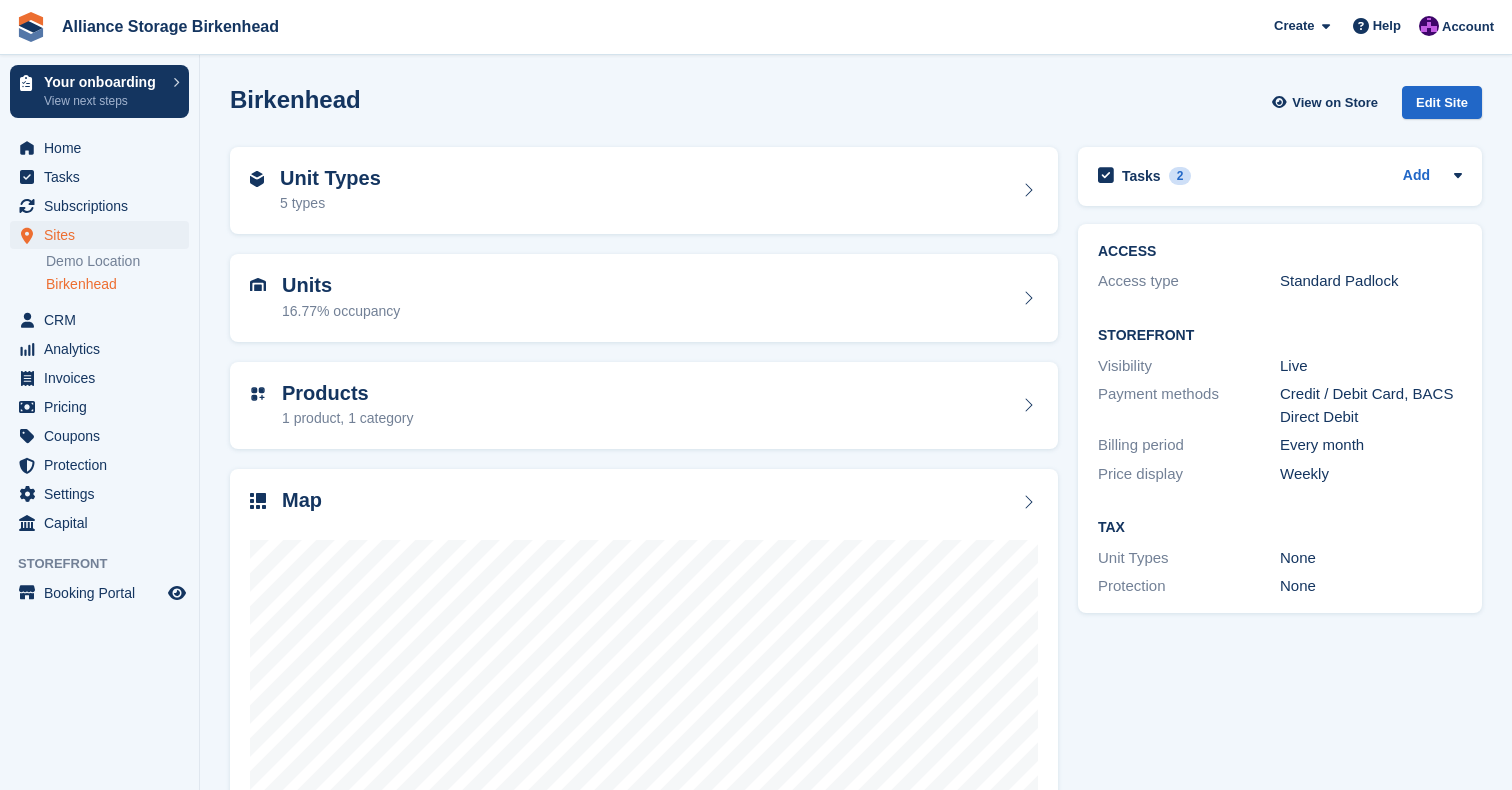 scroll, scrollTop: 0, scrollLeft: 0, axis: both 